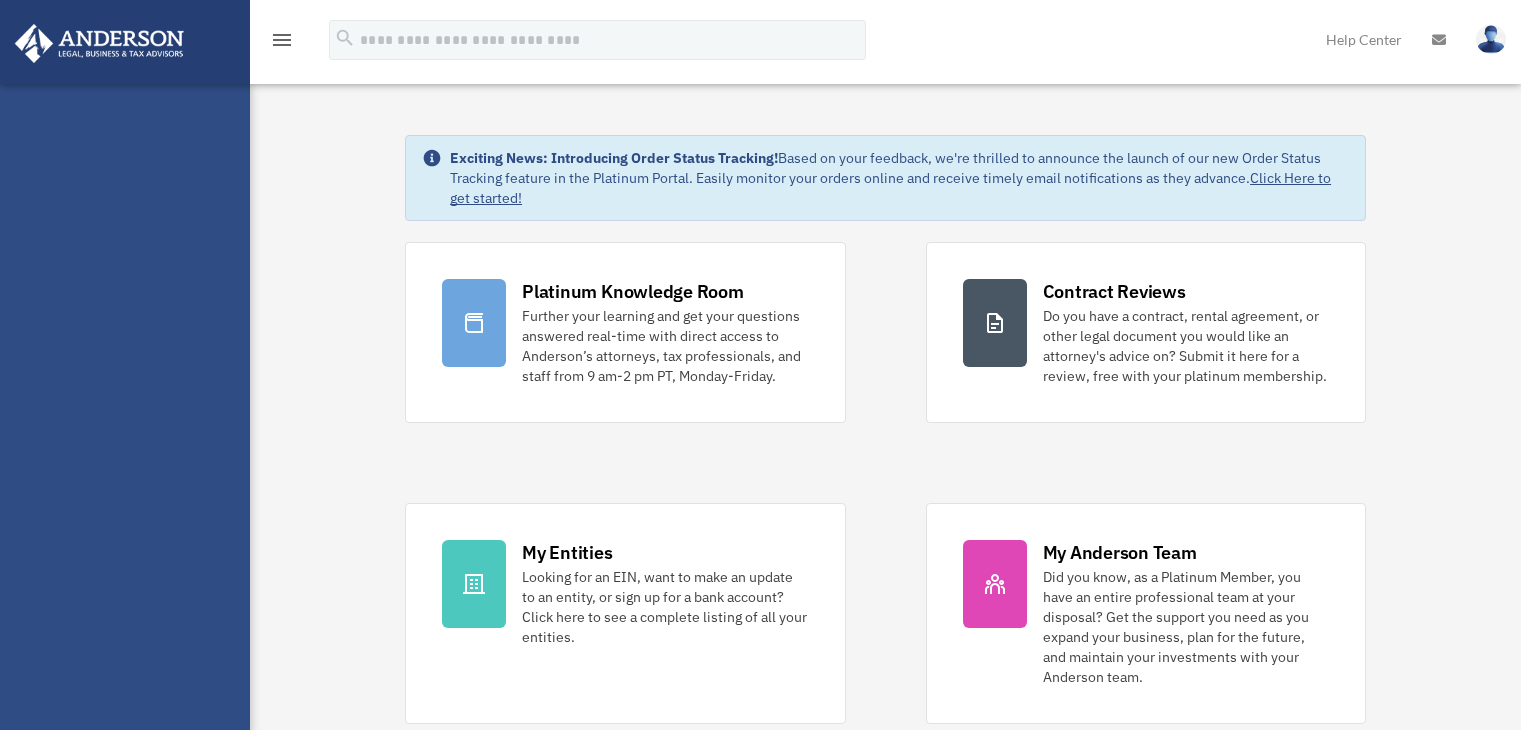 scroll, scrollTop: 0, scrollLeft: 0, axis: both 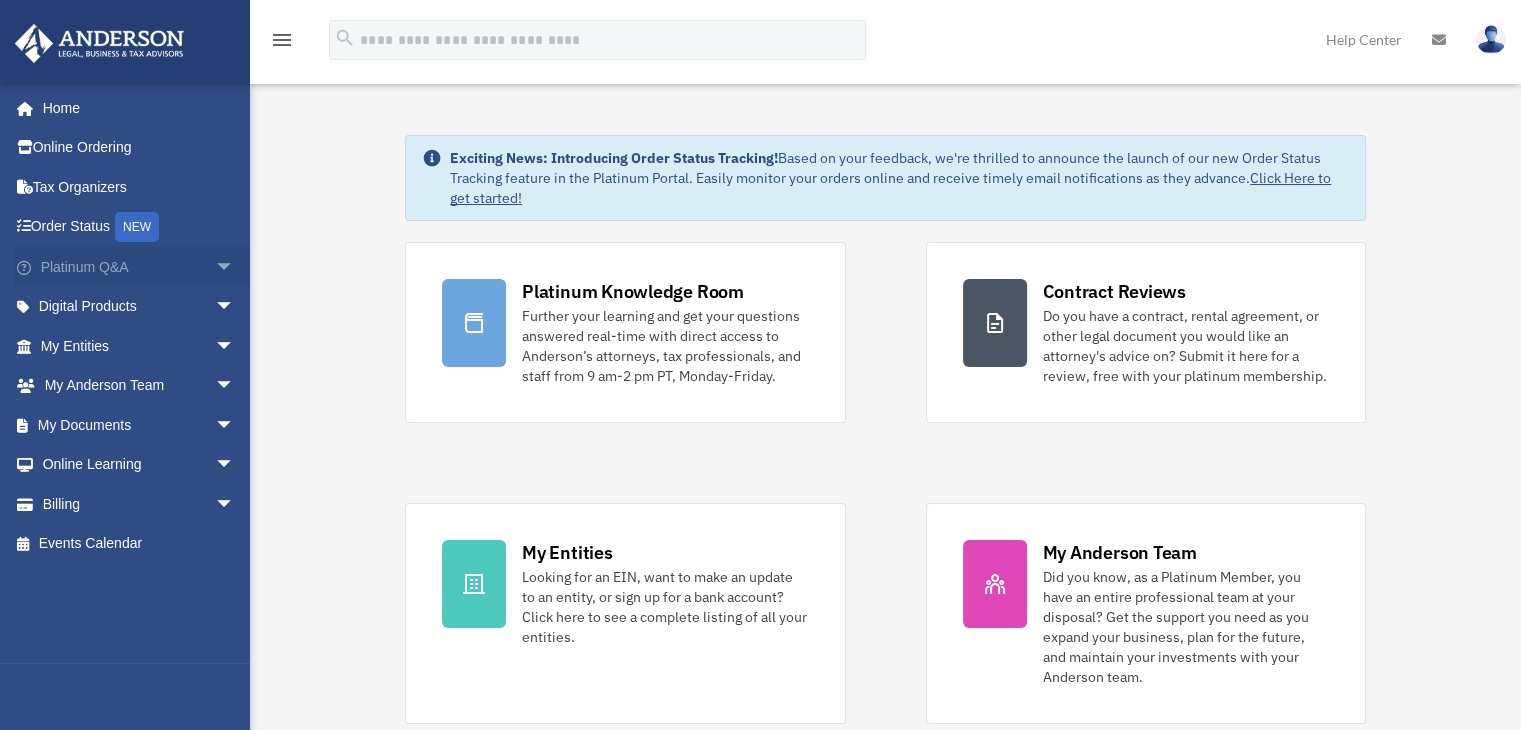click on "Platinum Q&A arrow_drop_down" at bounding box center (139, 267) 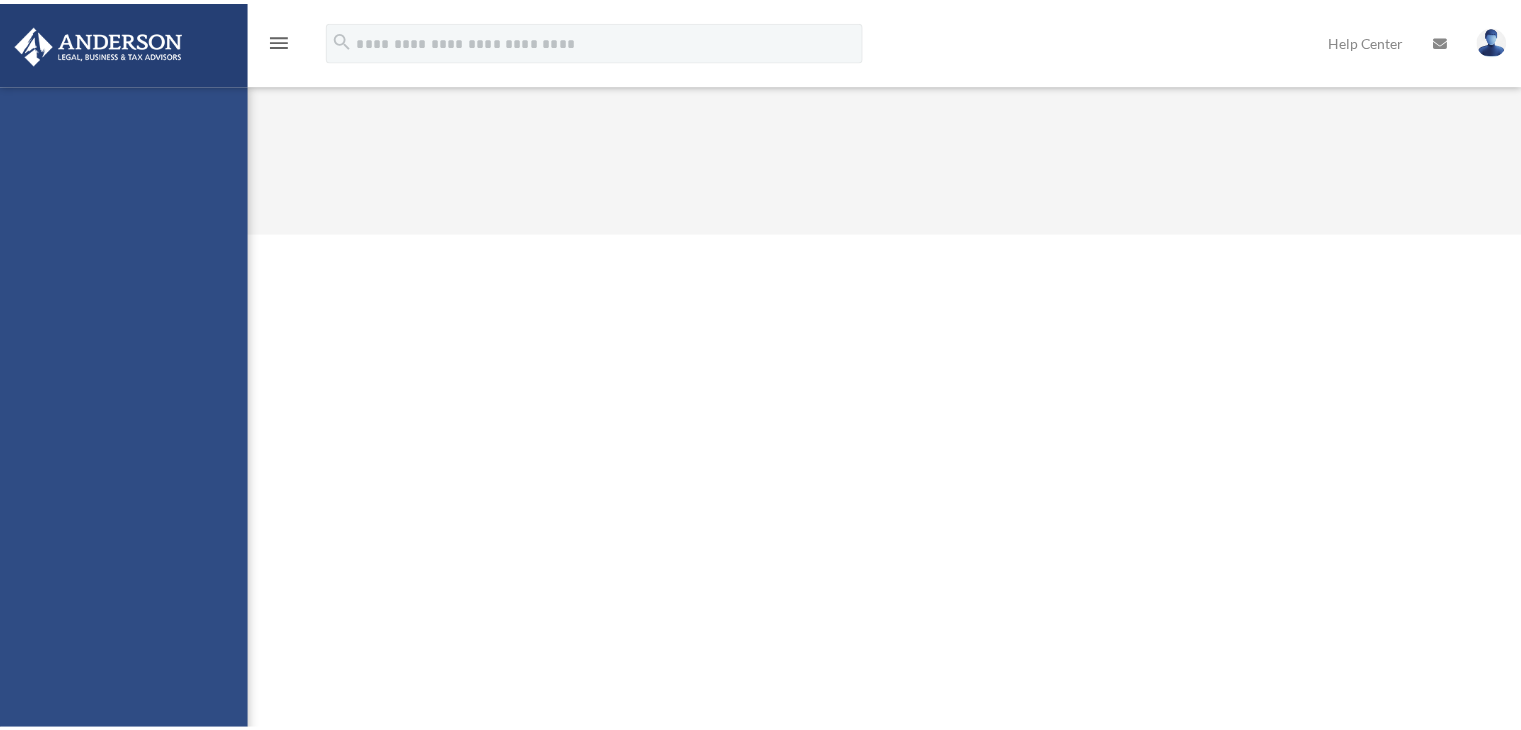 scroll, scrollTop: 0, scrollLeft: 0, axis: both 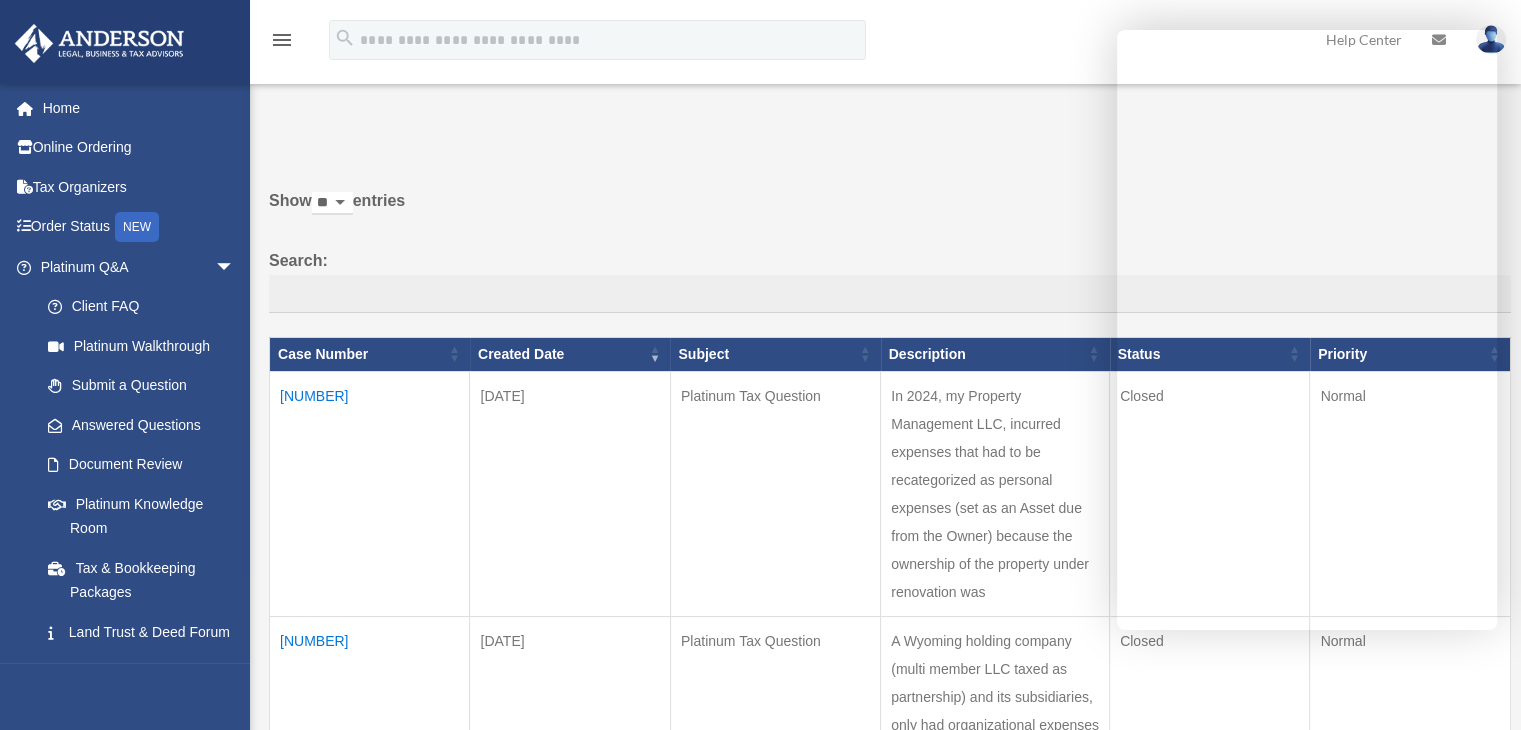 click on "Show  ** ** ** ***  entries Search:
Case Number Created Date Subject Description Status Priority
00936437
Apr 11, 2025
Previous" at bounding box center [890, 1400] 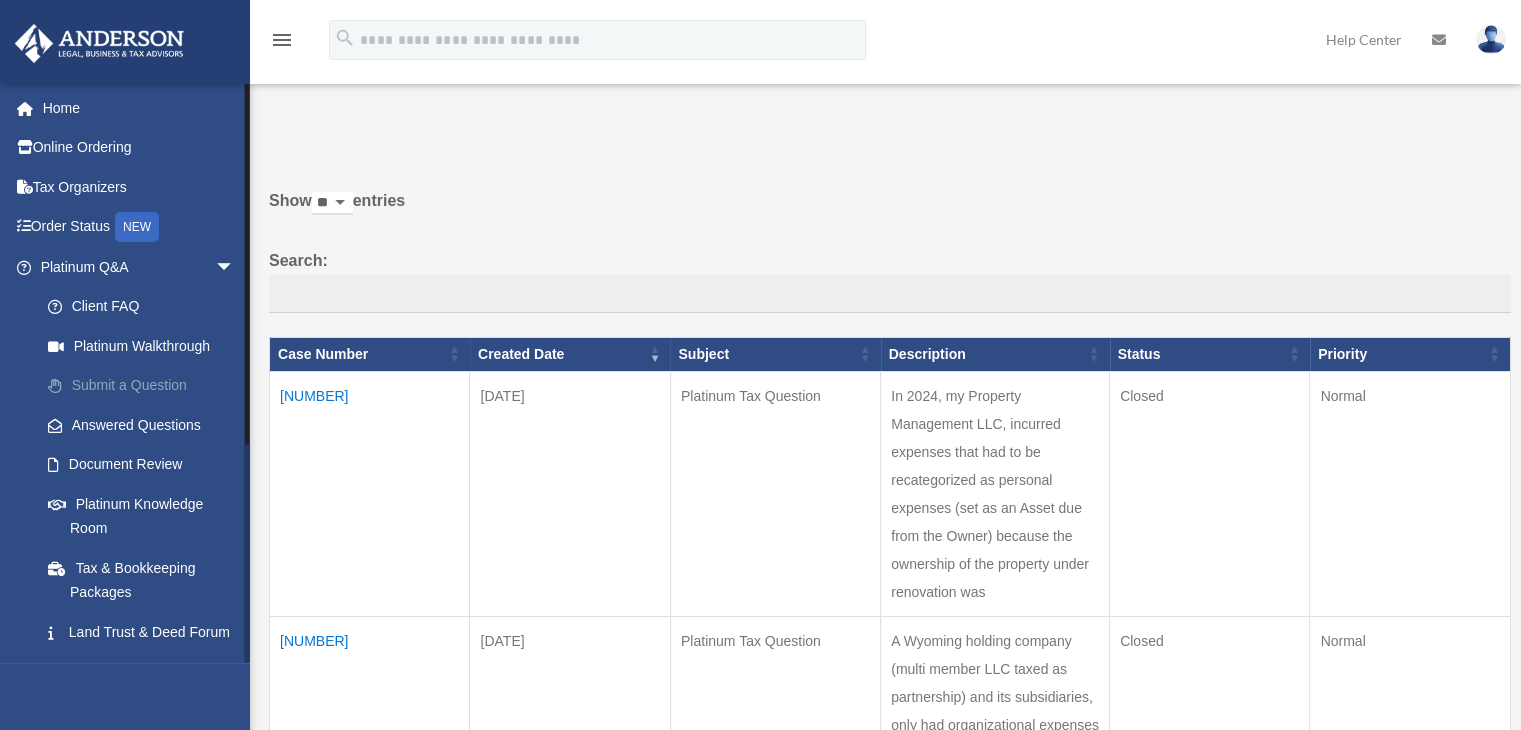 click on "Submit a Question" at bounding box center [146, 386] 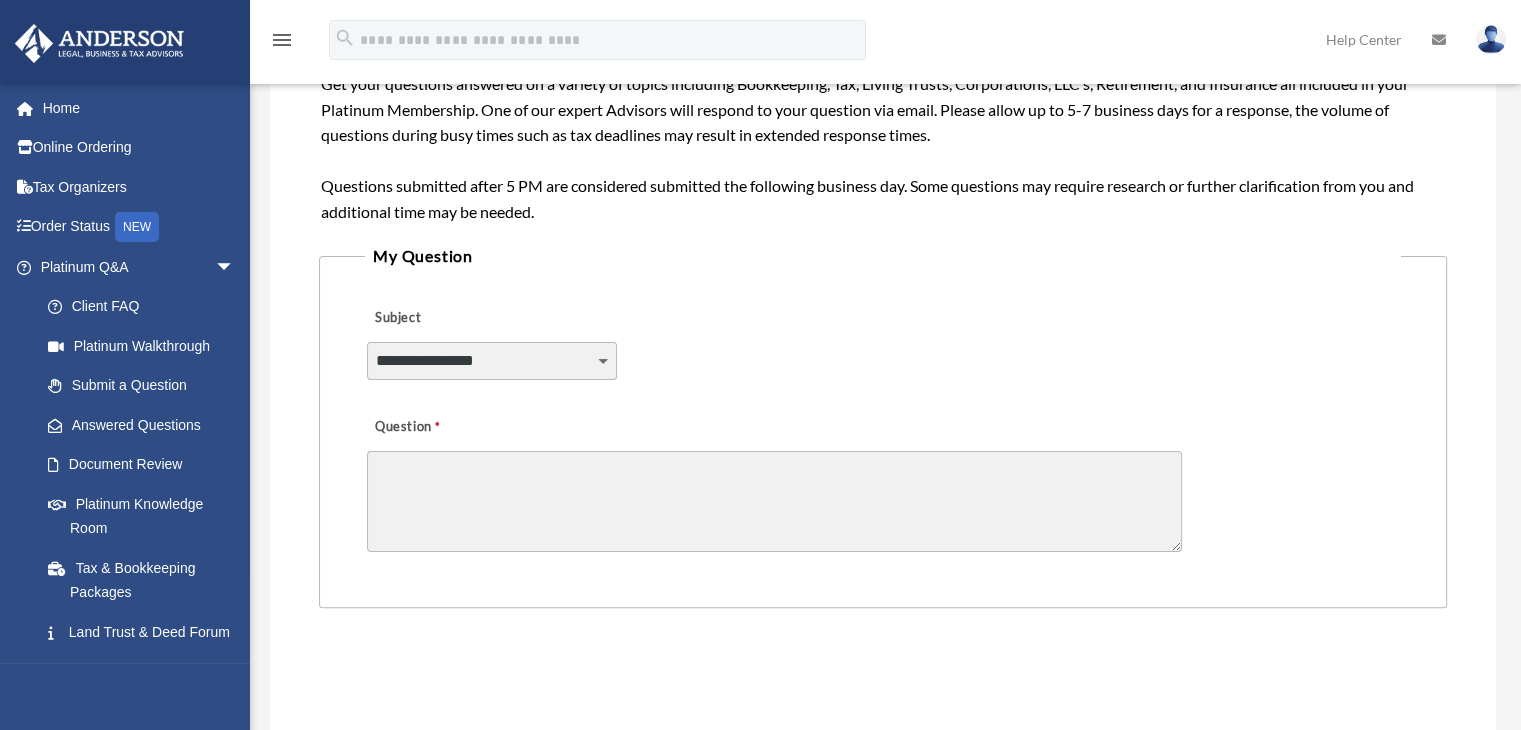 scroll, scrollTop: 350, scrollLeft: 0, axis: vertical 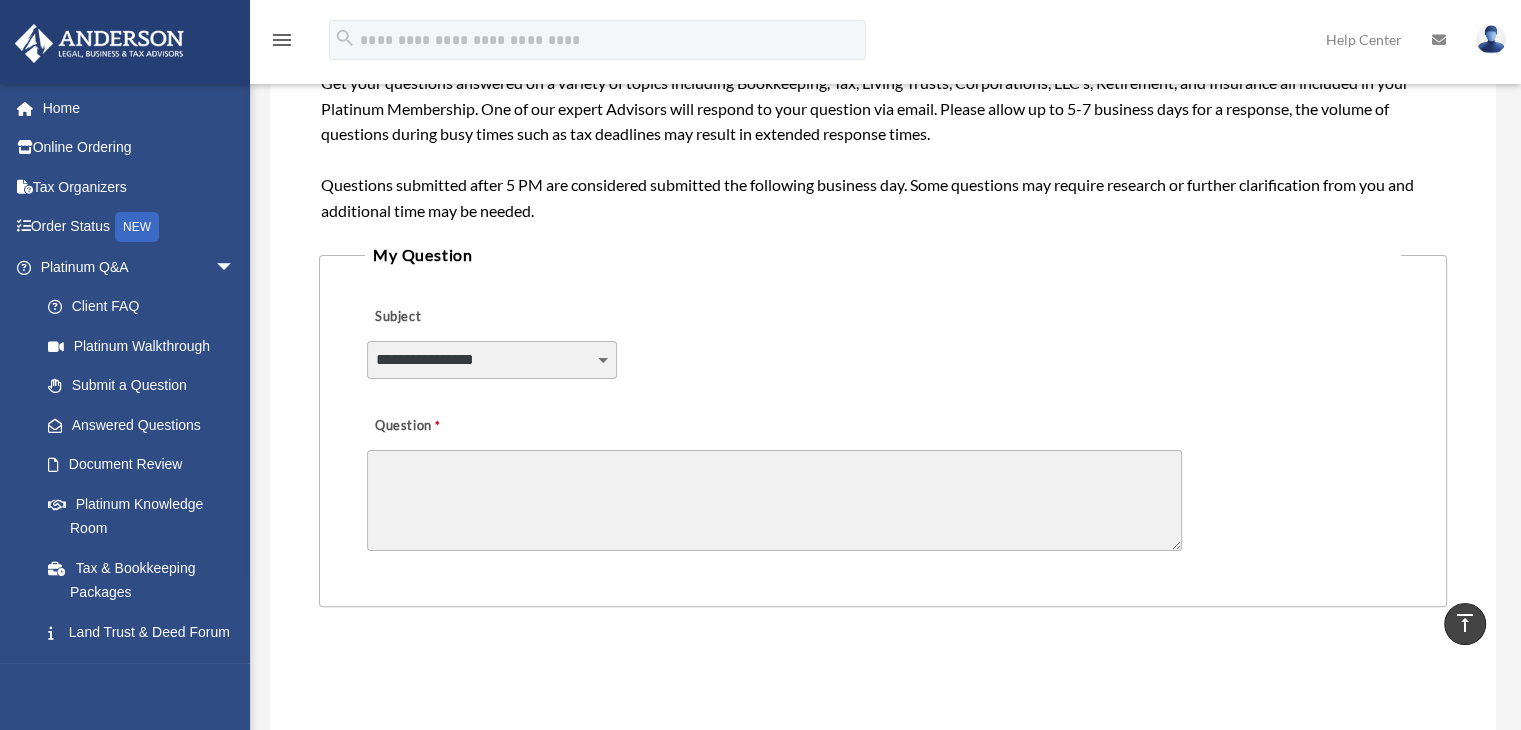 click on "**********" at bounding box center (492, 360) 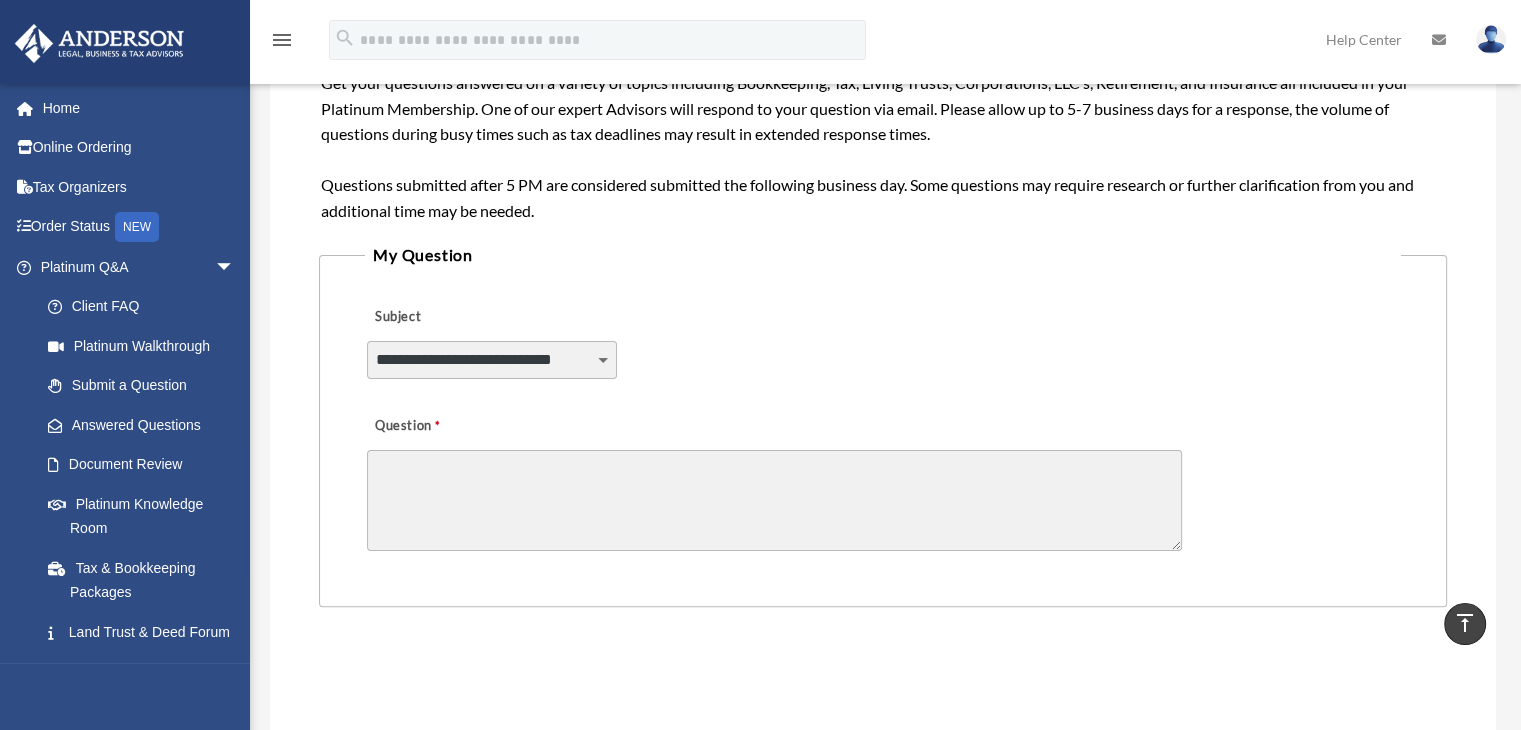 click on "**********" at bounding box center [492, 360] 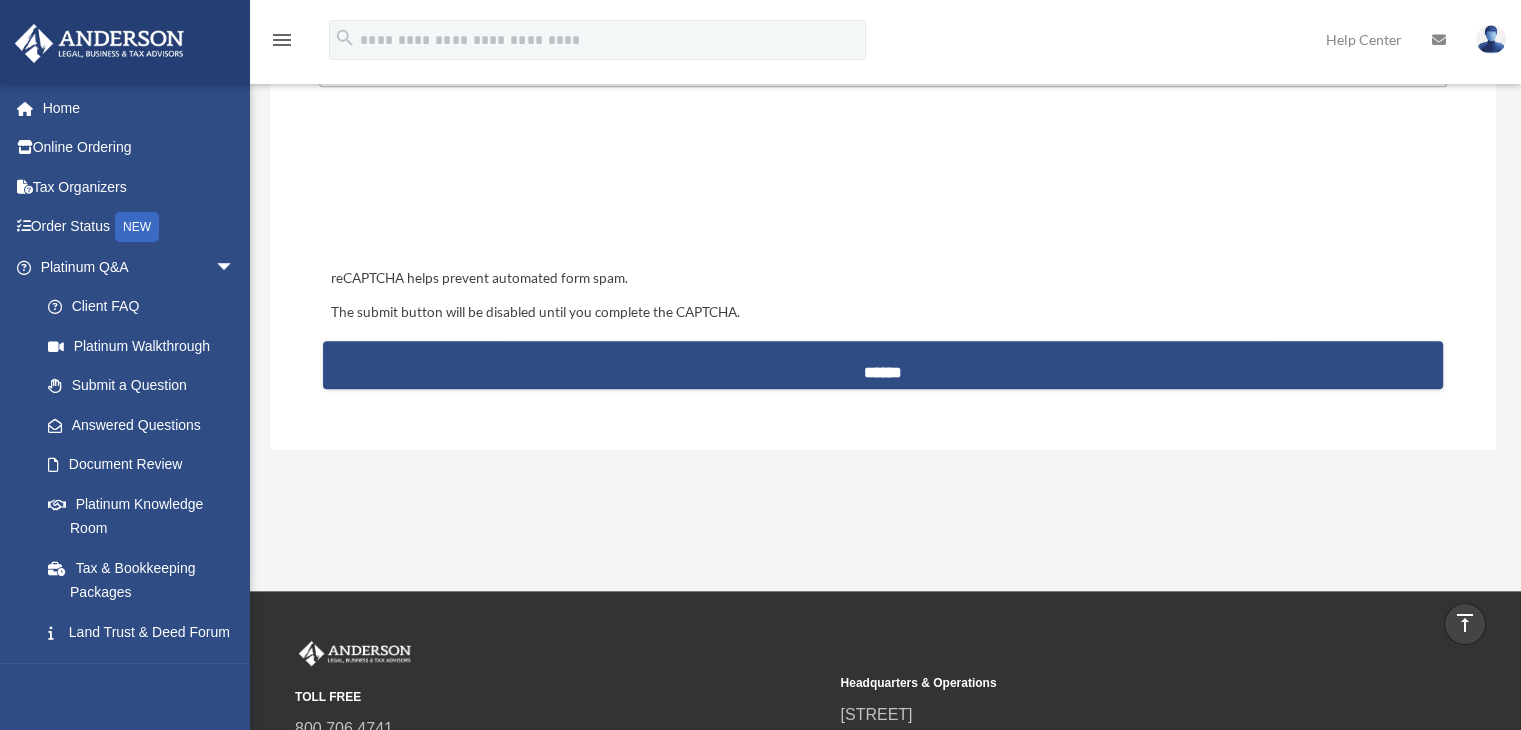 scroll, scrollTop: 900, scrollLeft: 0, axis: vertical 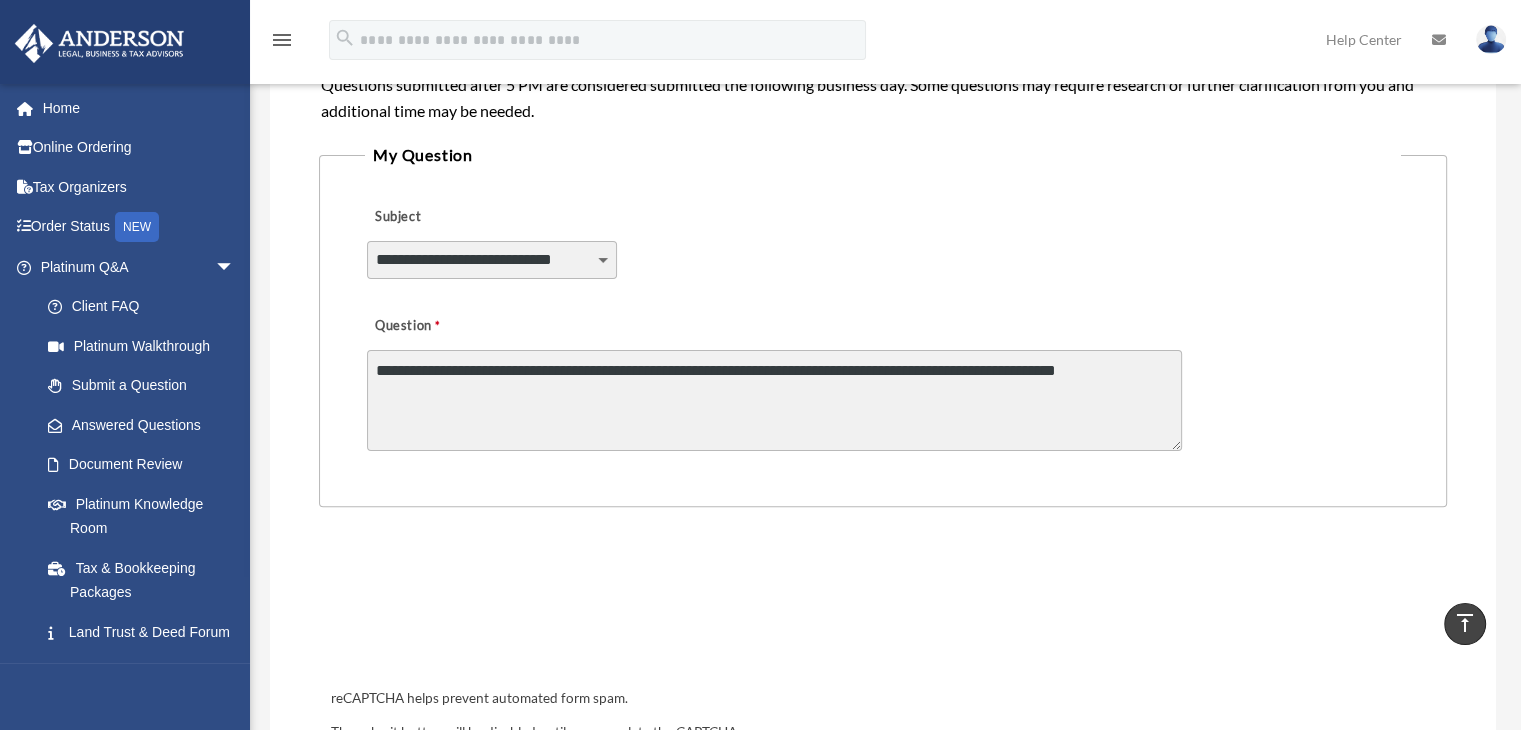 click on "**********" at bounding box center [774, 400] 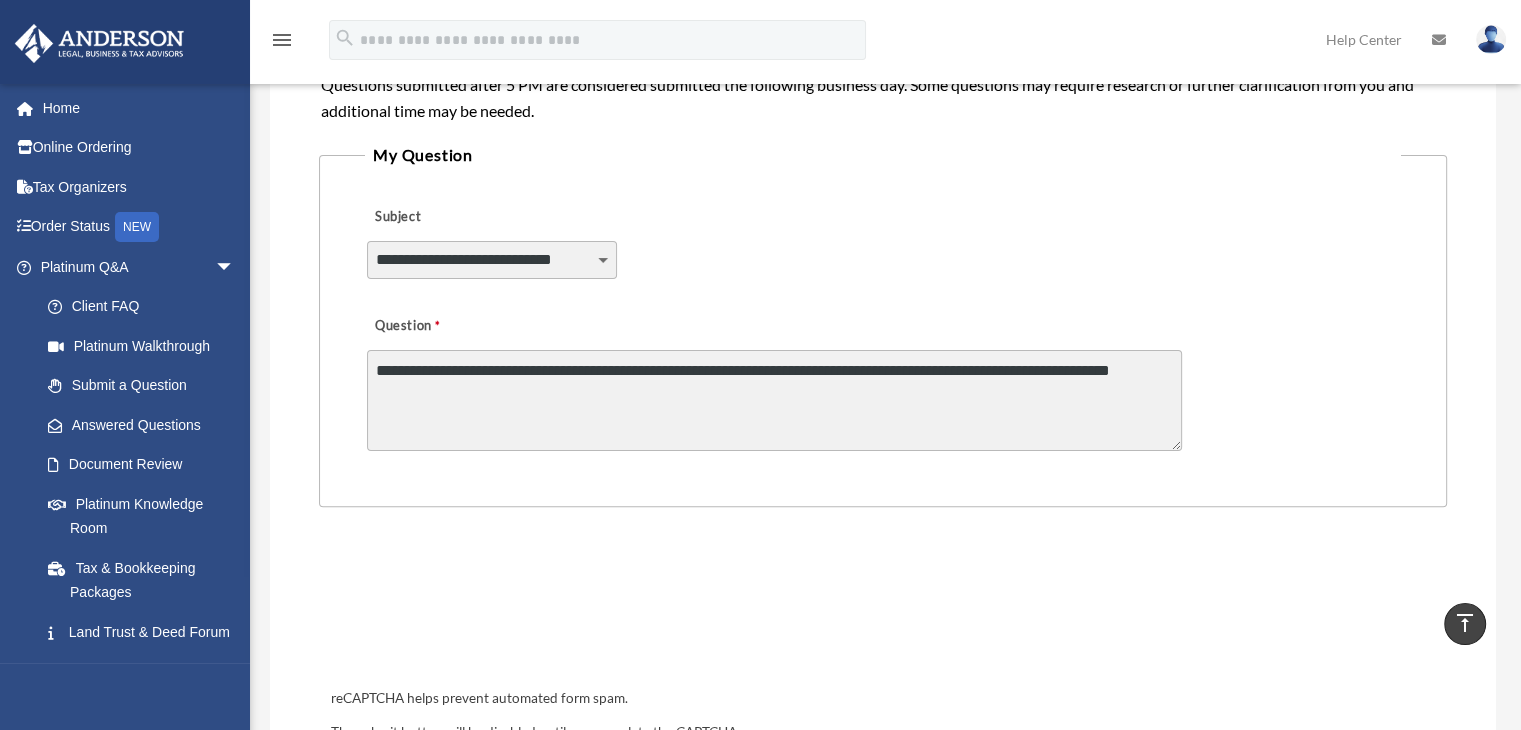click on "**********" at bounding box center [774, 400] 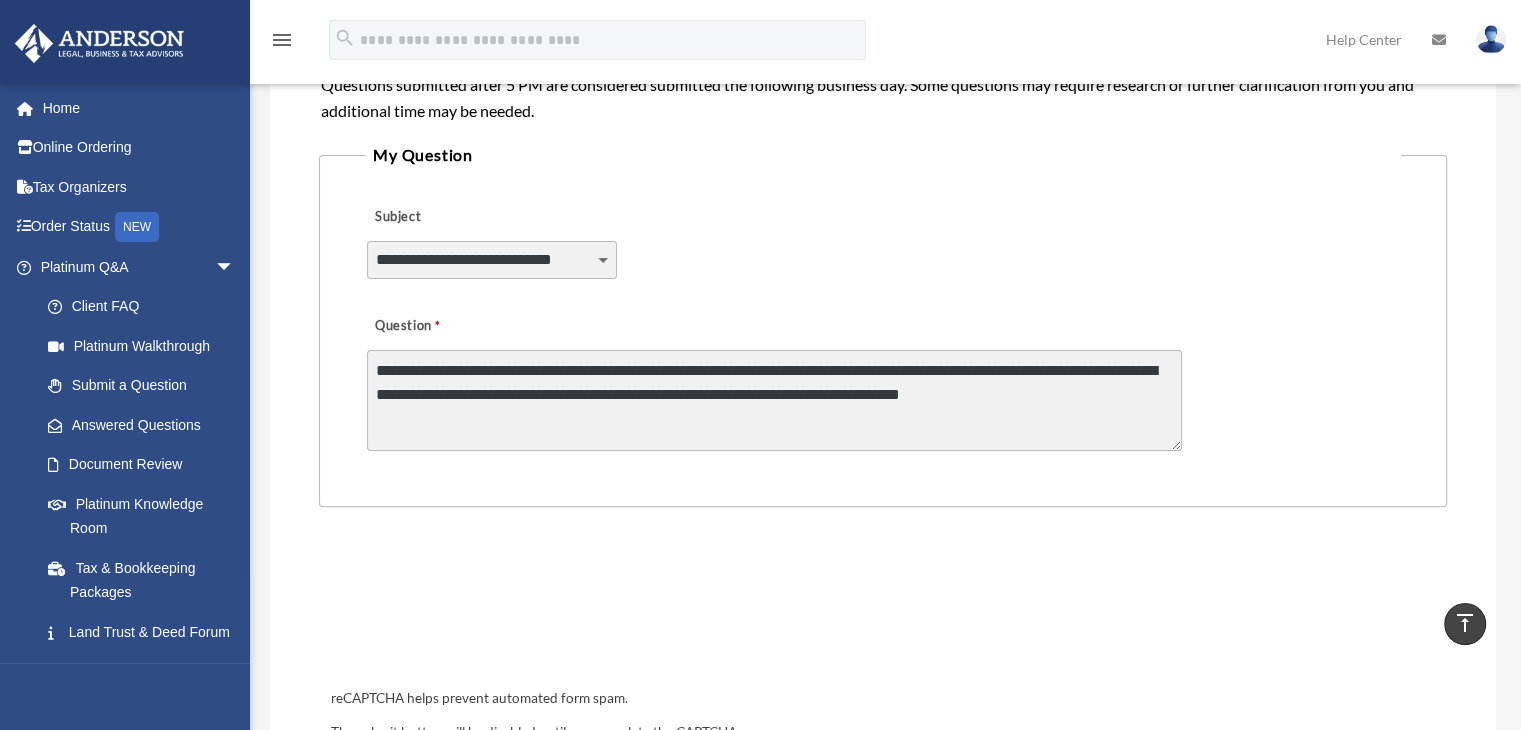 click on "**********" at bounding box center [774, 400] 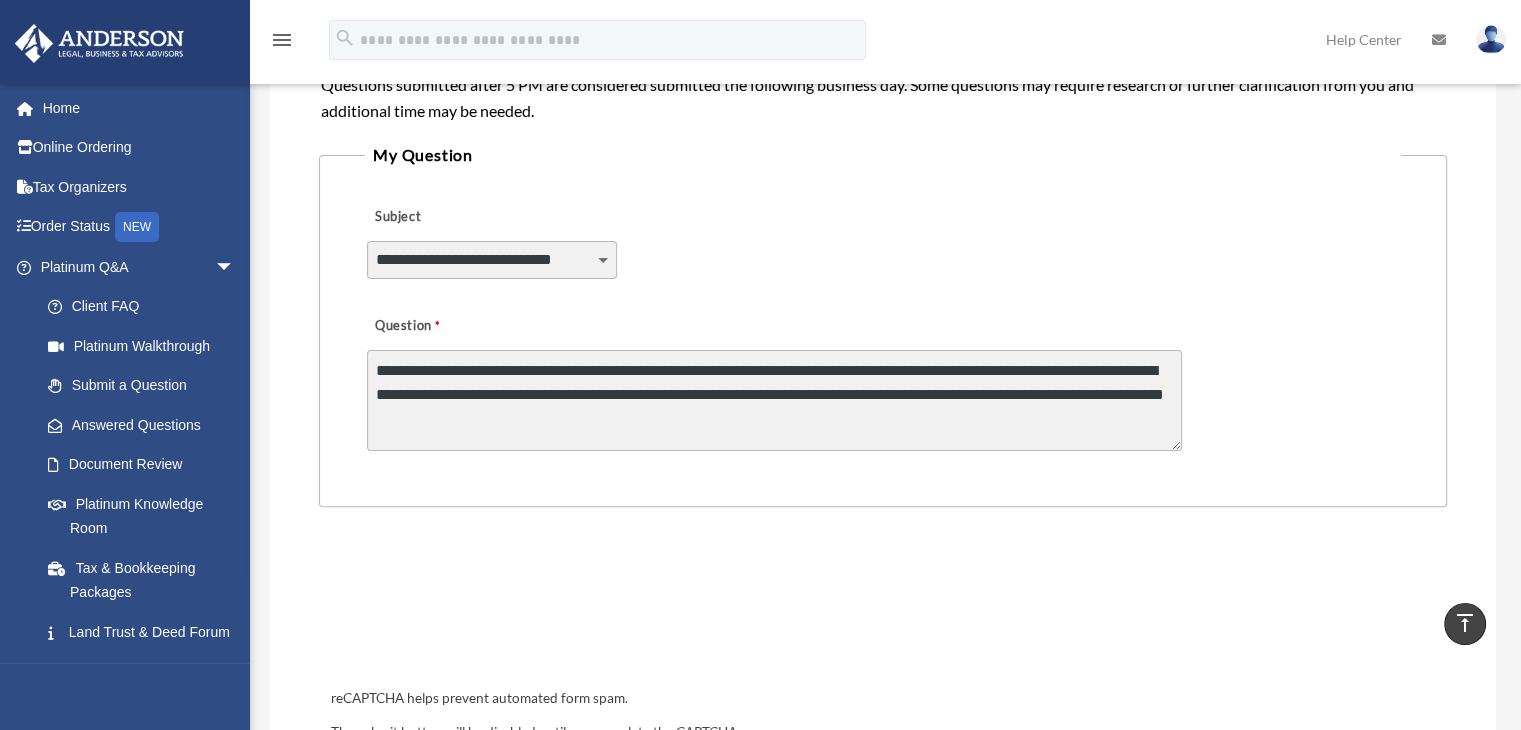 click on "**********" at bounding box center (774, 400) 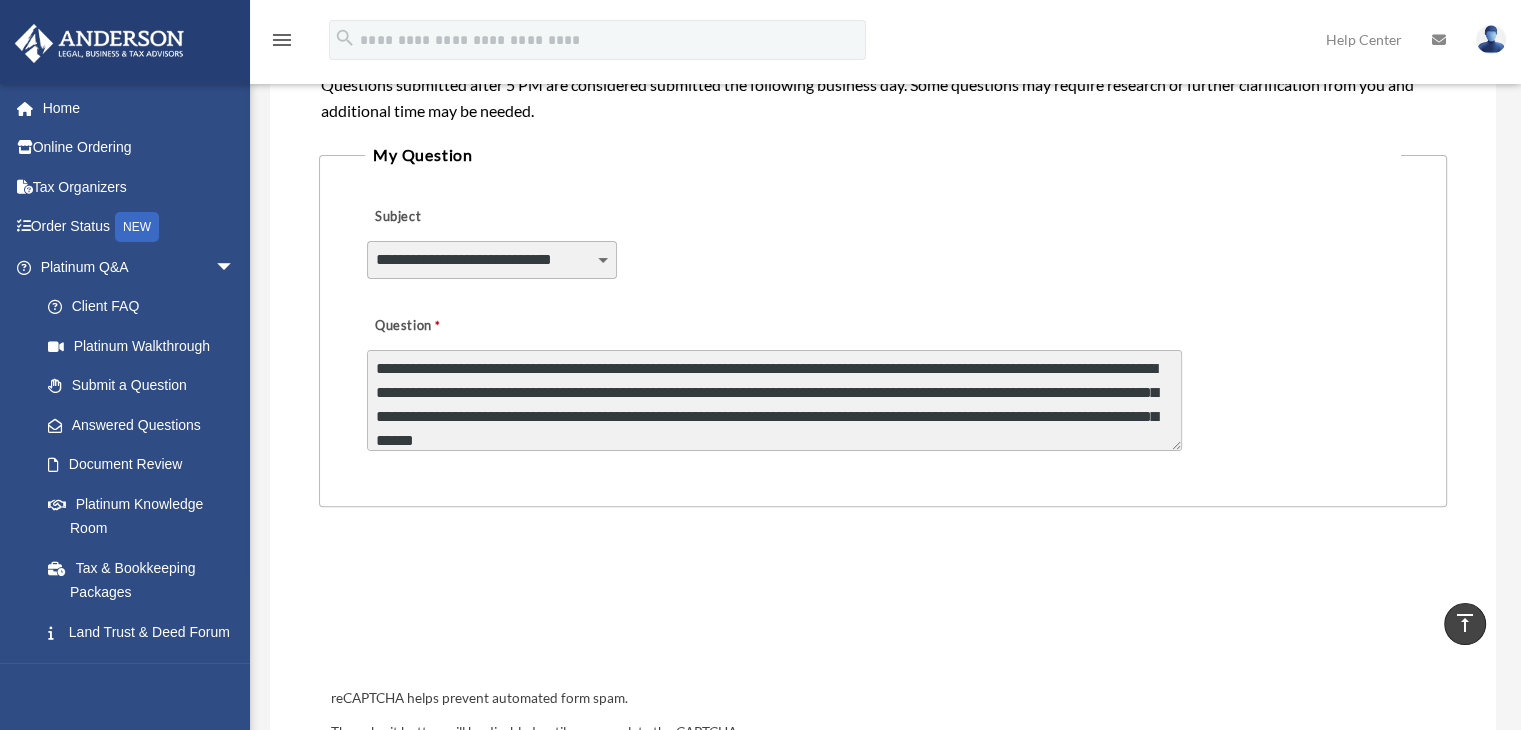scroll, scrollTop: 0, scrollLeft: 0, axis: both 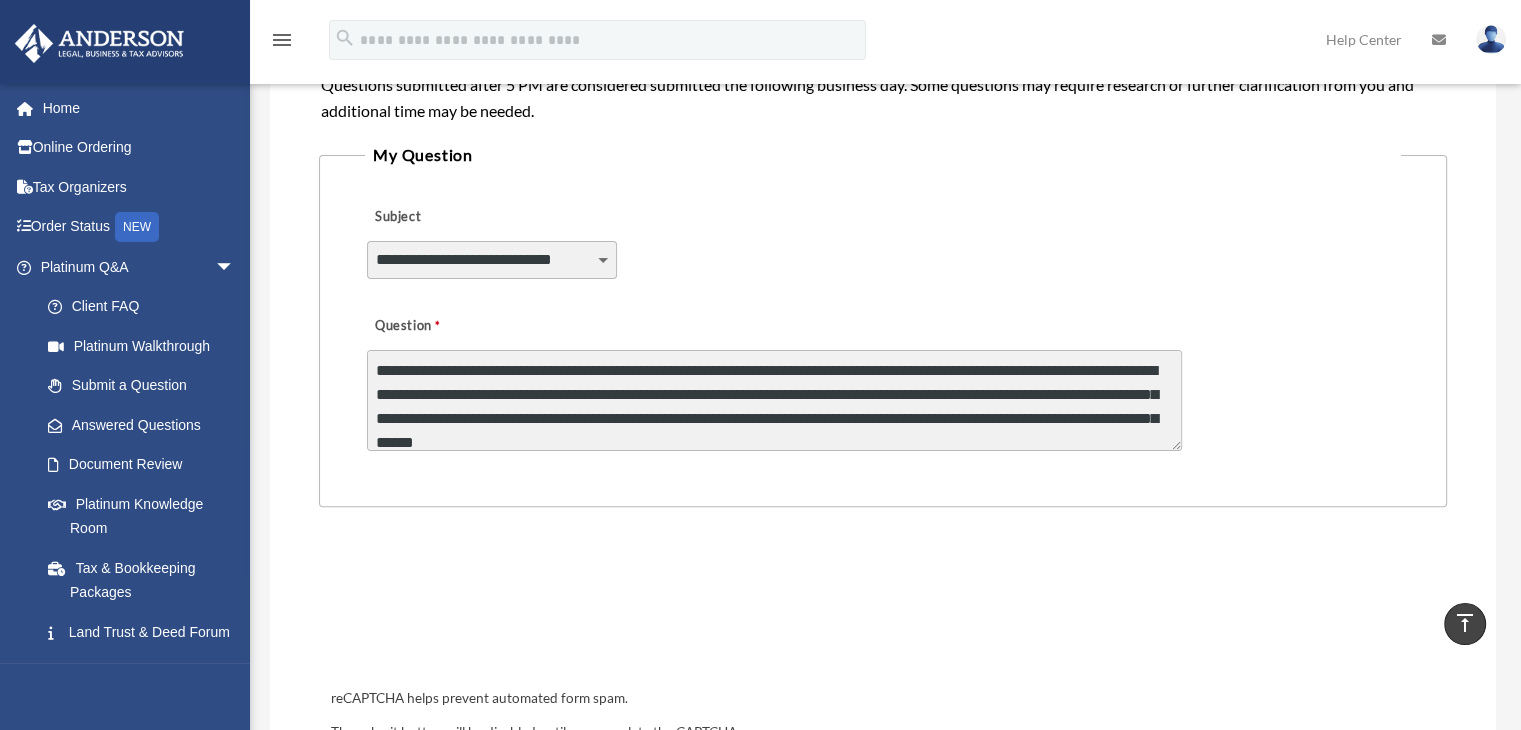 drag, startPoint x: 1180, startPoint y: 441, endPoint x: 1164, endPoint y: 522, distance: 82.565125 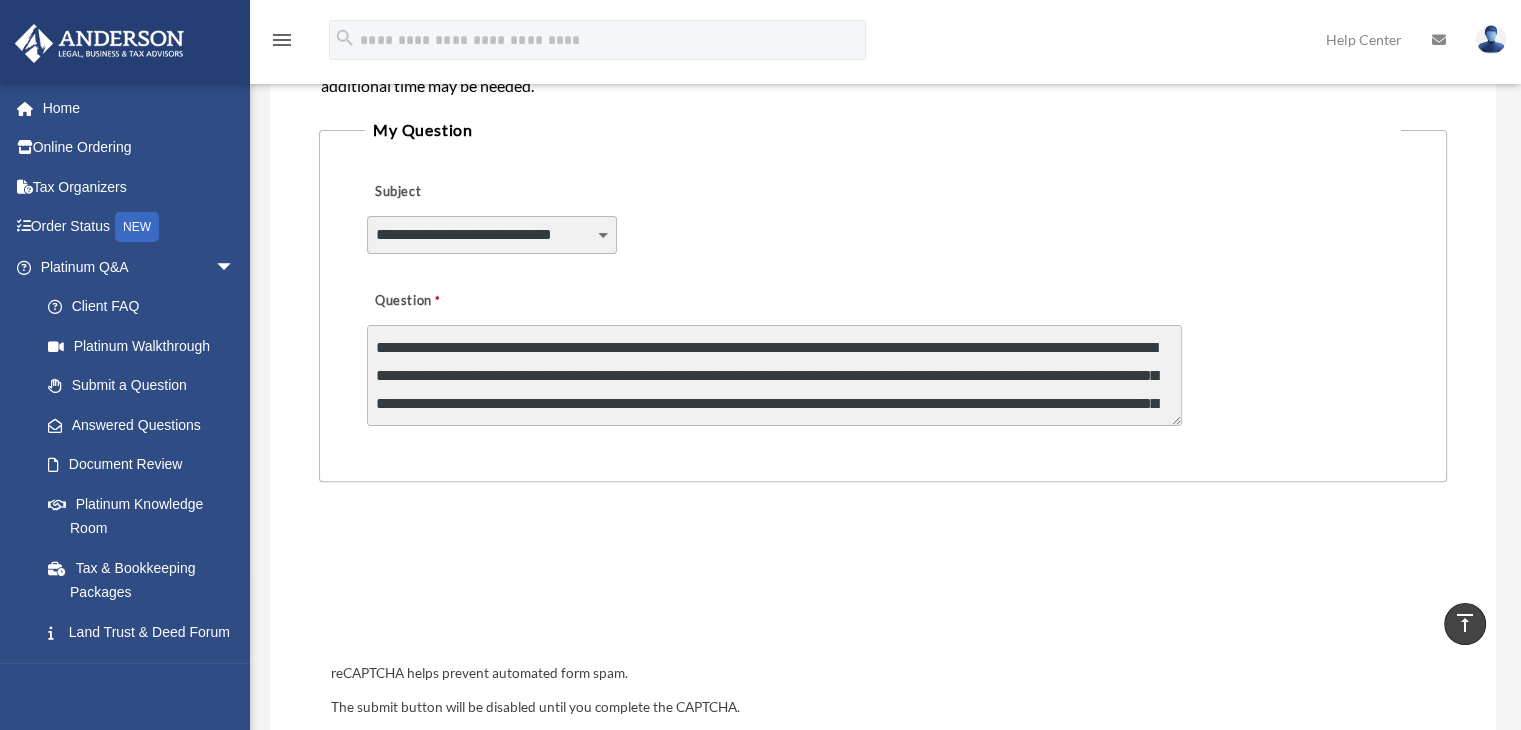 click on "**********" at bounding box center [883, 356] 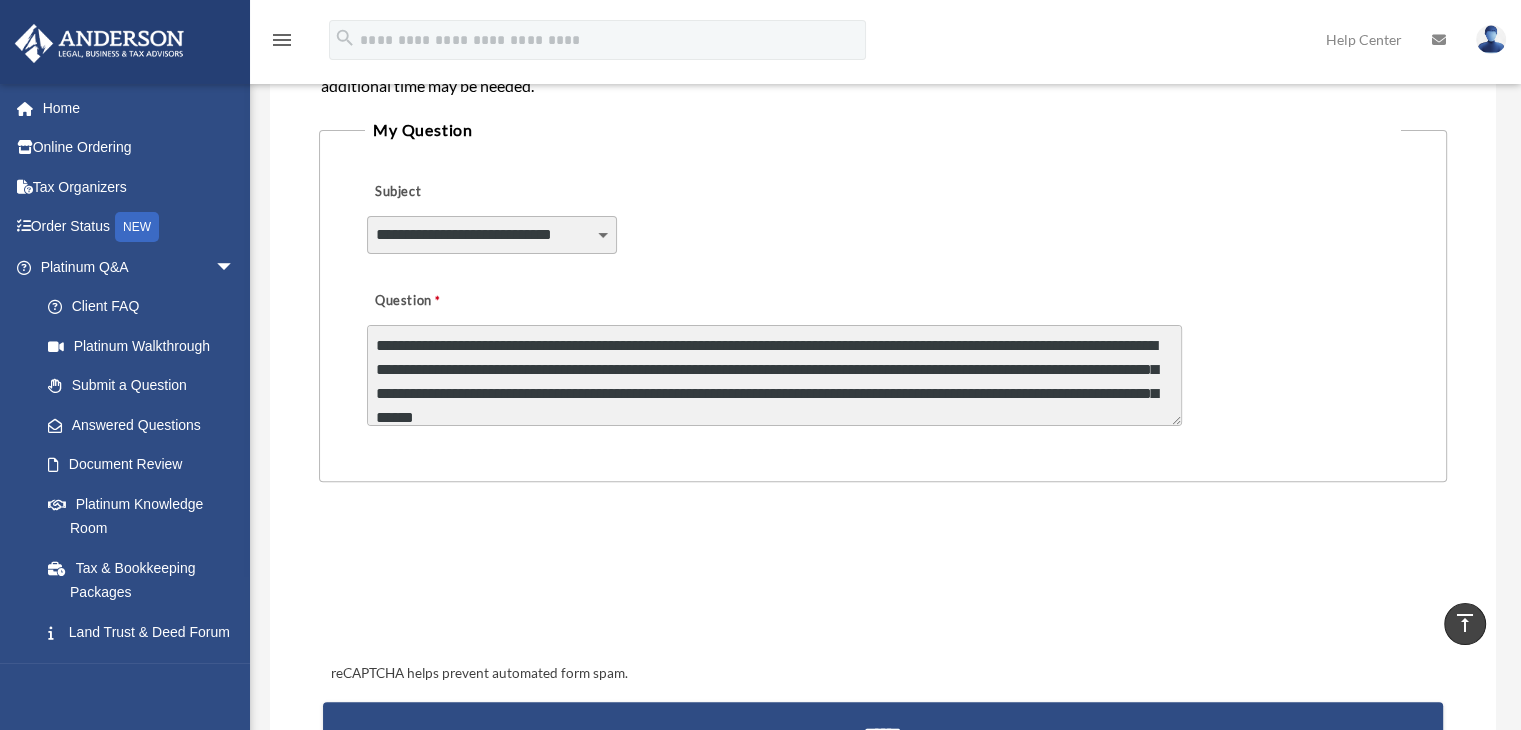 click on "**********" at bounding box center (774, 375) 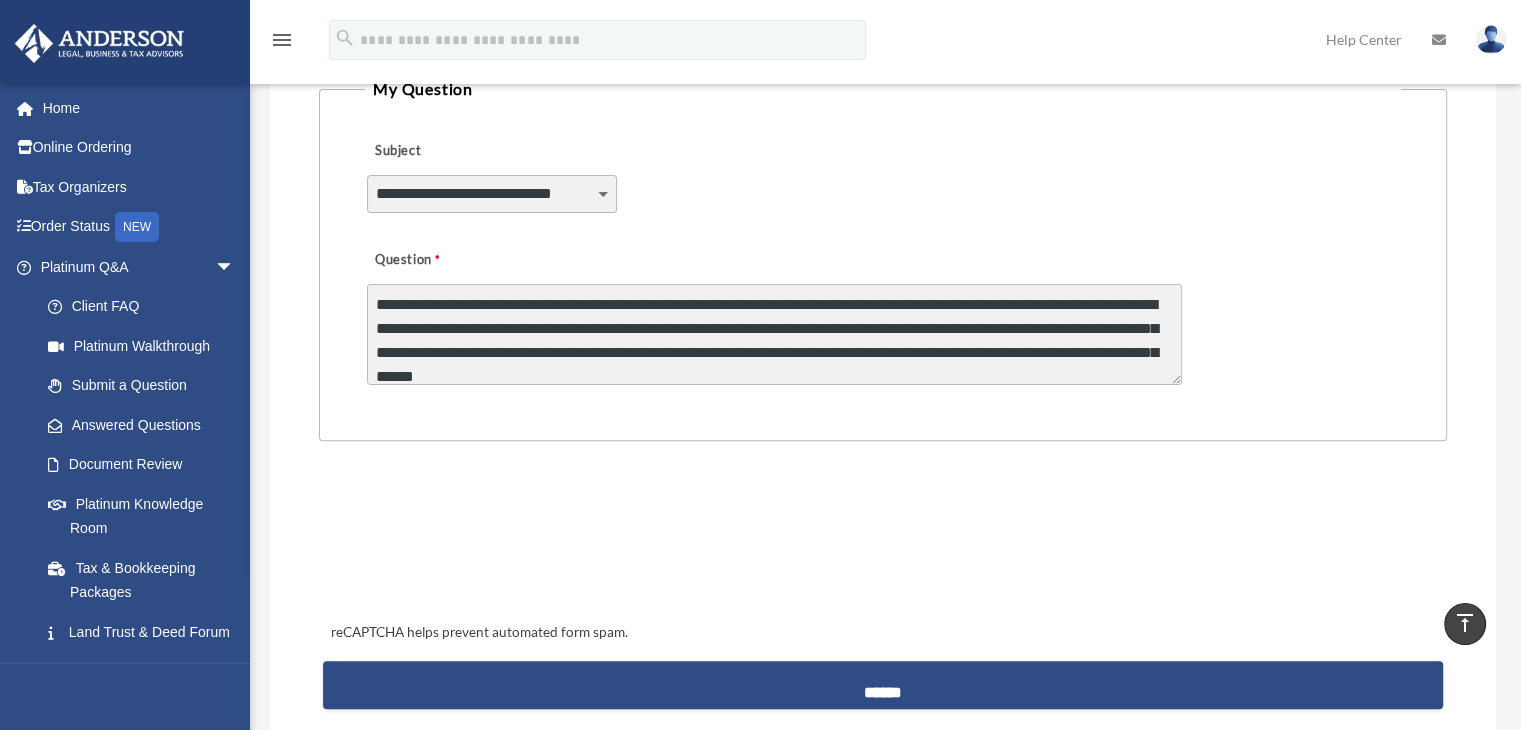 scroll, scrollTop: 524, scrollLeft: 0, axis: vertical 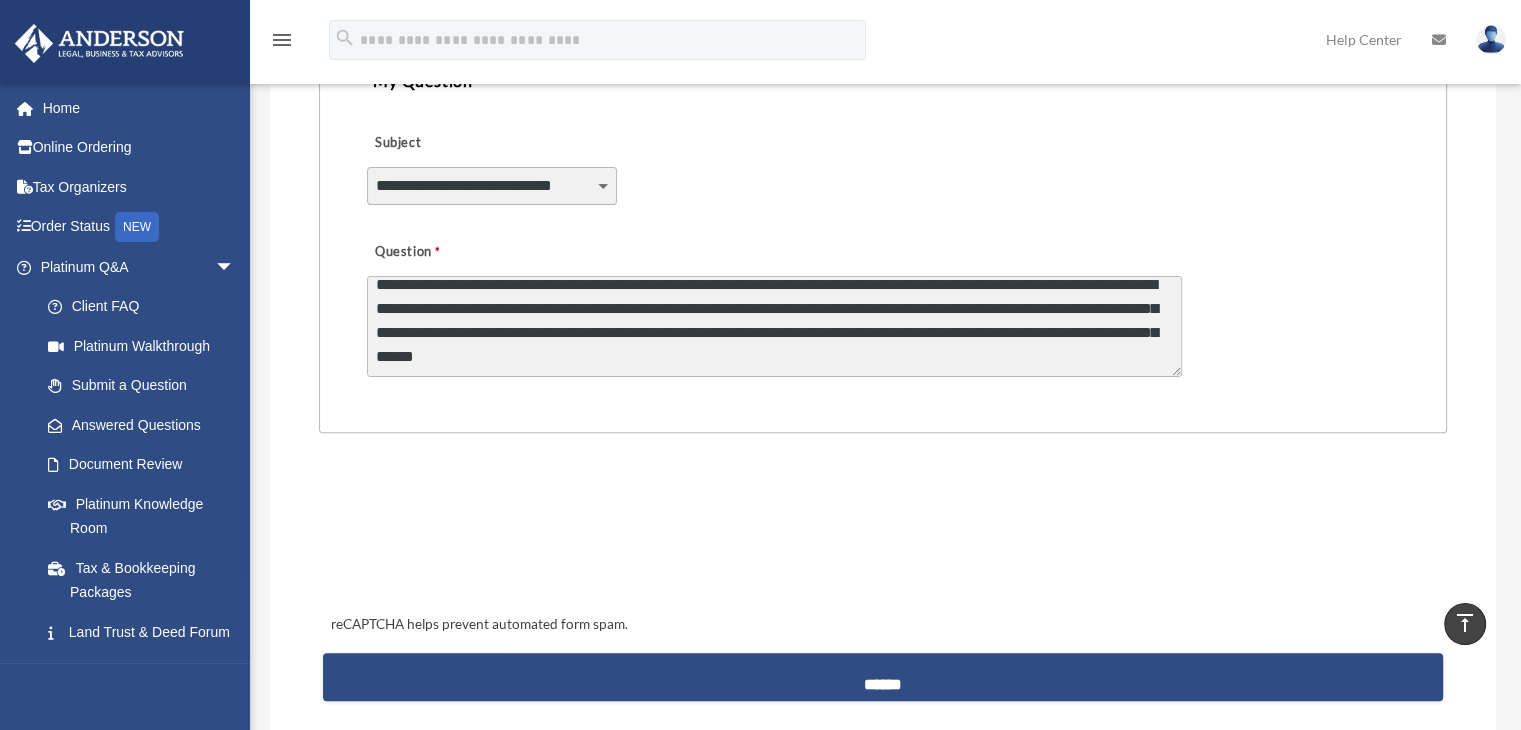 click on "**********" at bounding box center (774, 326) 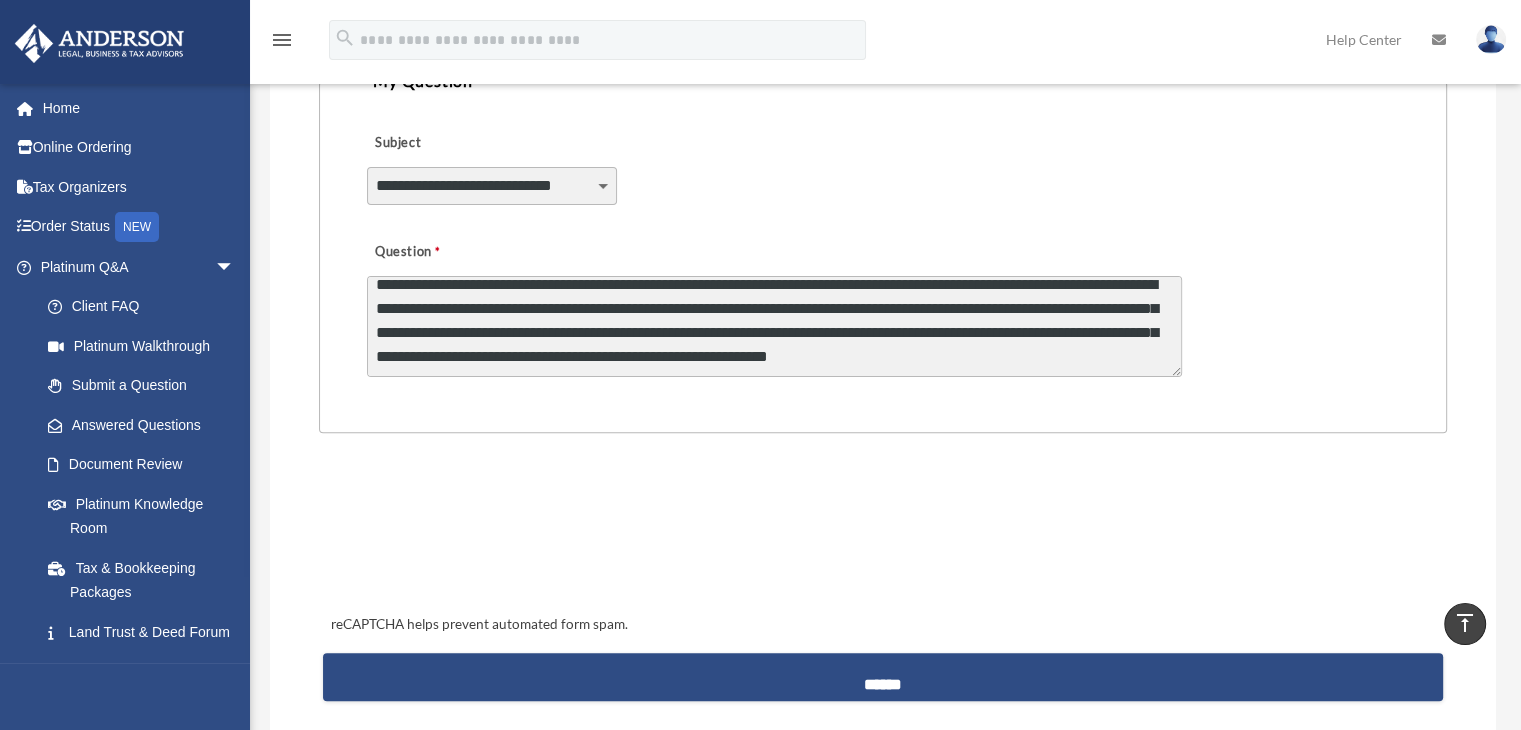 scroll, scrollTop: 26, scrollLeft: 0, axis: vertical 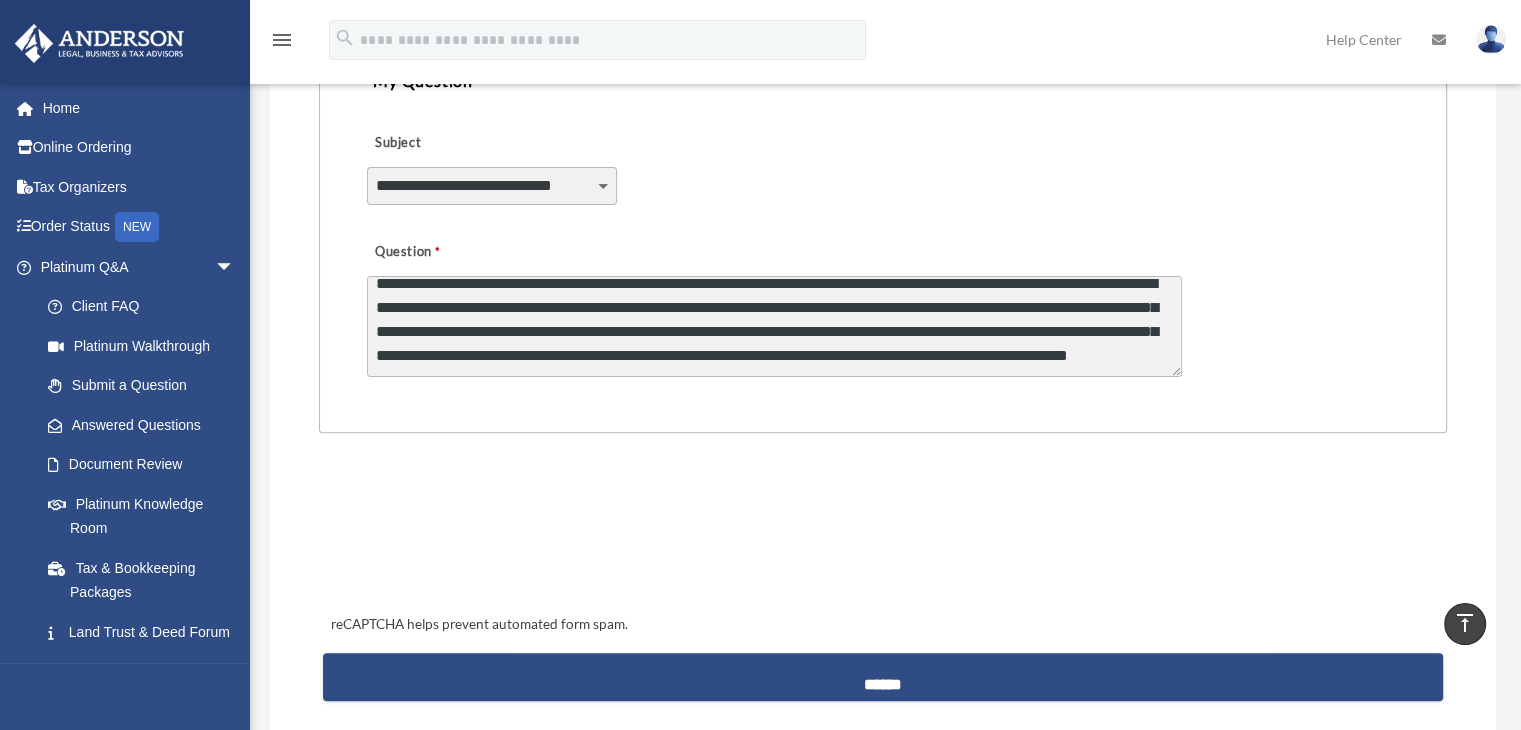 drag, startPoint x: 1078, startPoint y: 318, endPoint x: 760, endPoint y: 346, distance: 319.23032 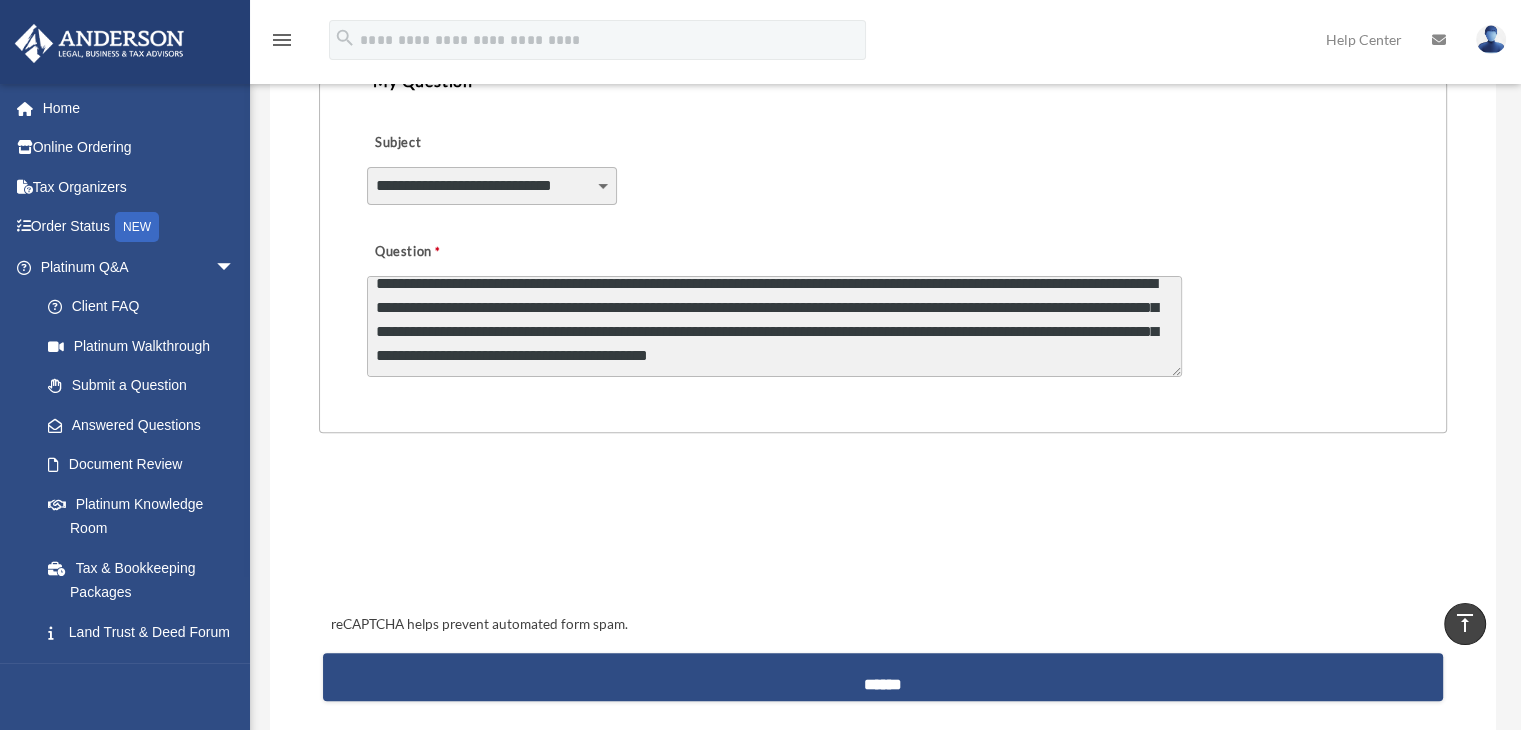 scroll, scrollTop: 12, scrollLeft: 0, axis: vertical 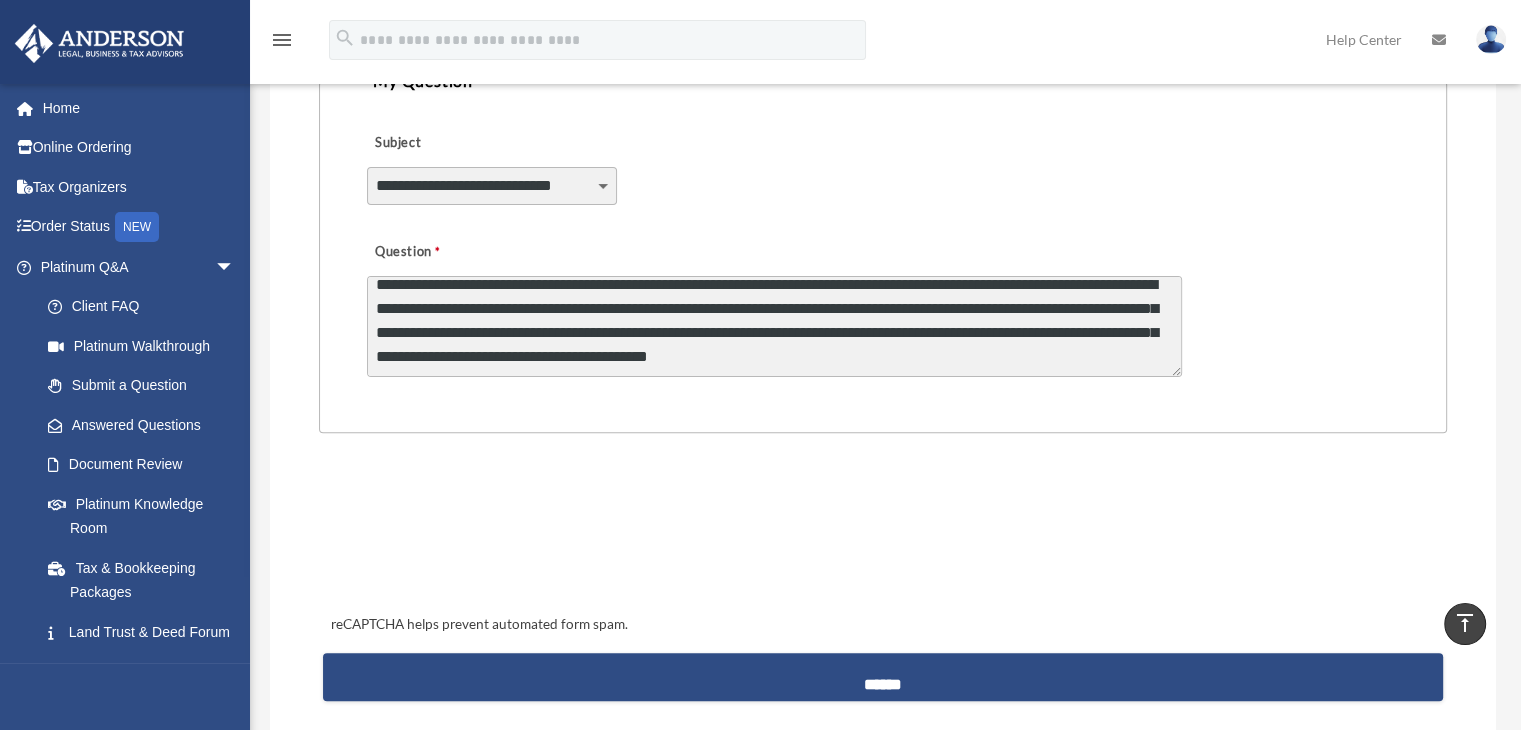 click on "**********" at bounding box center (774, 326) 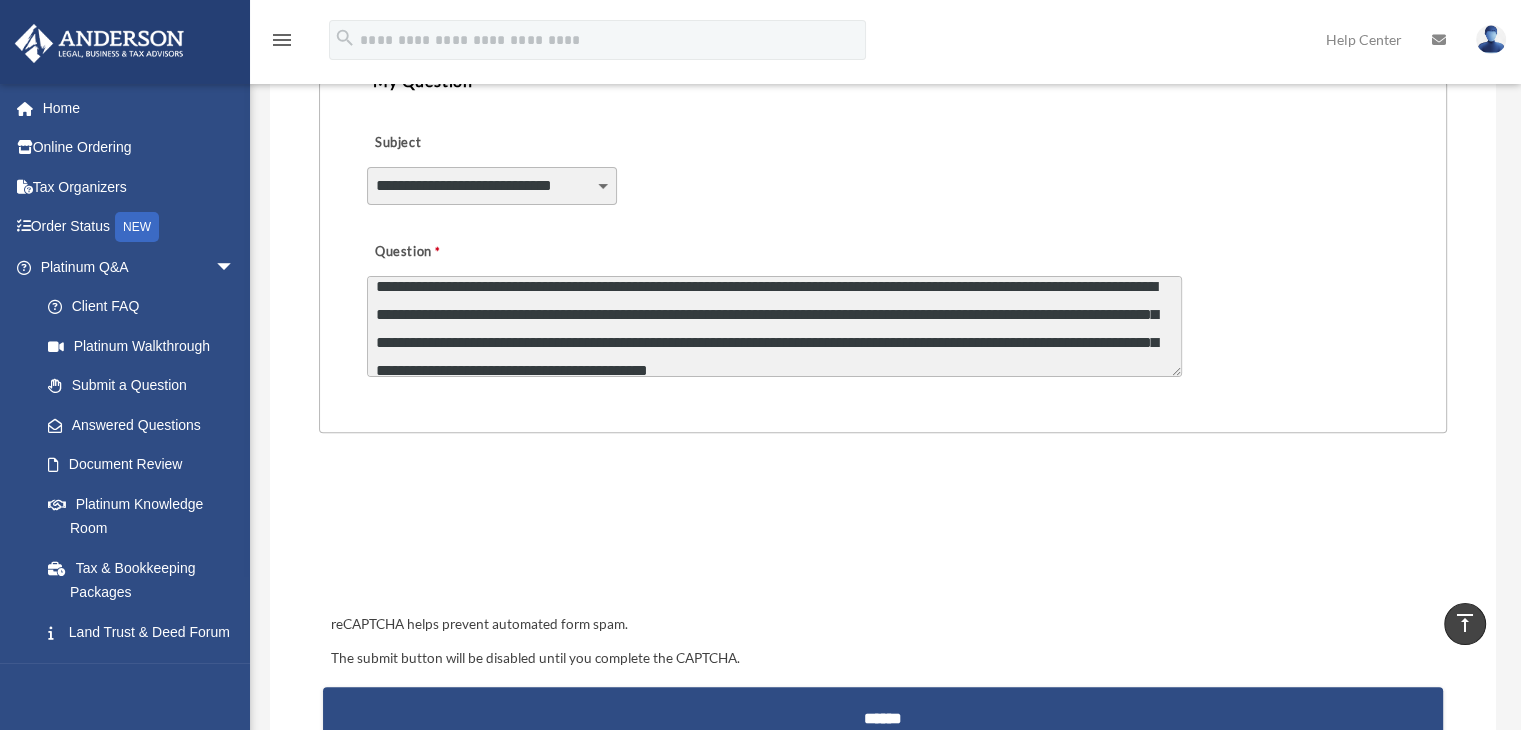 scroll, scrollTop: 26, scrollLeft: 0, axis: vertical 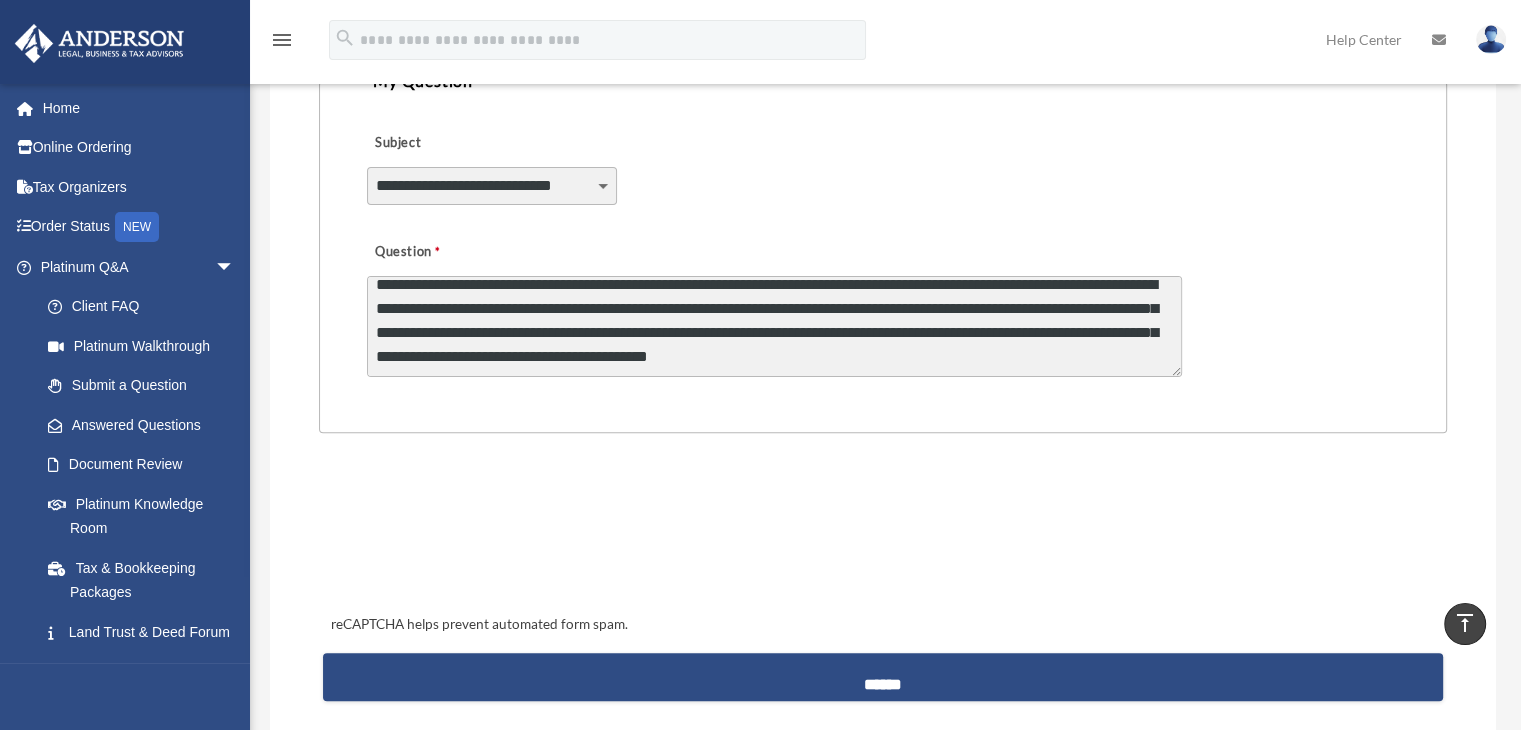 click on "**********" at bounding box center [774, 326] 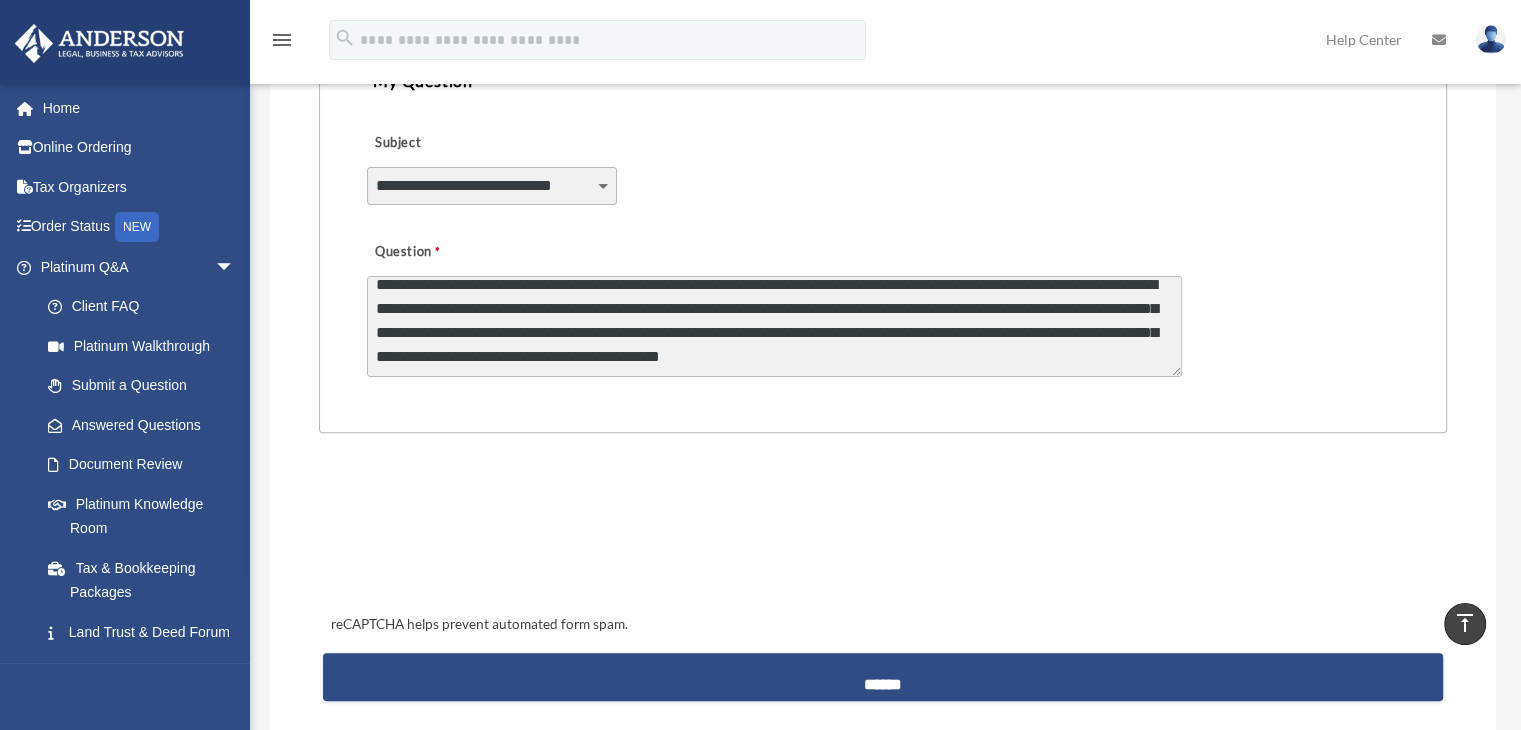 click on "**********" at bounding box center (774, 326) 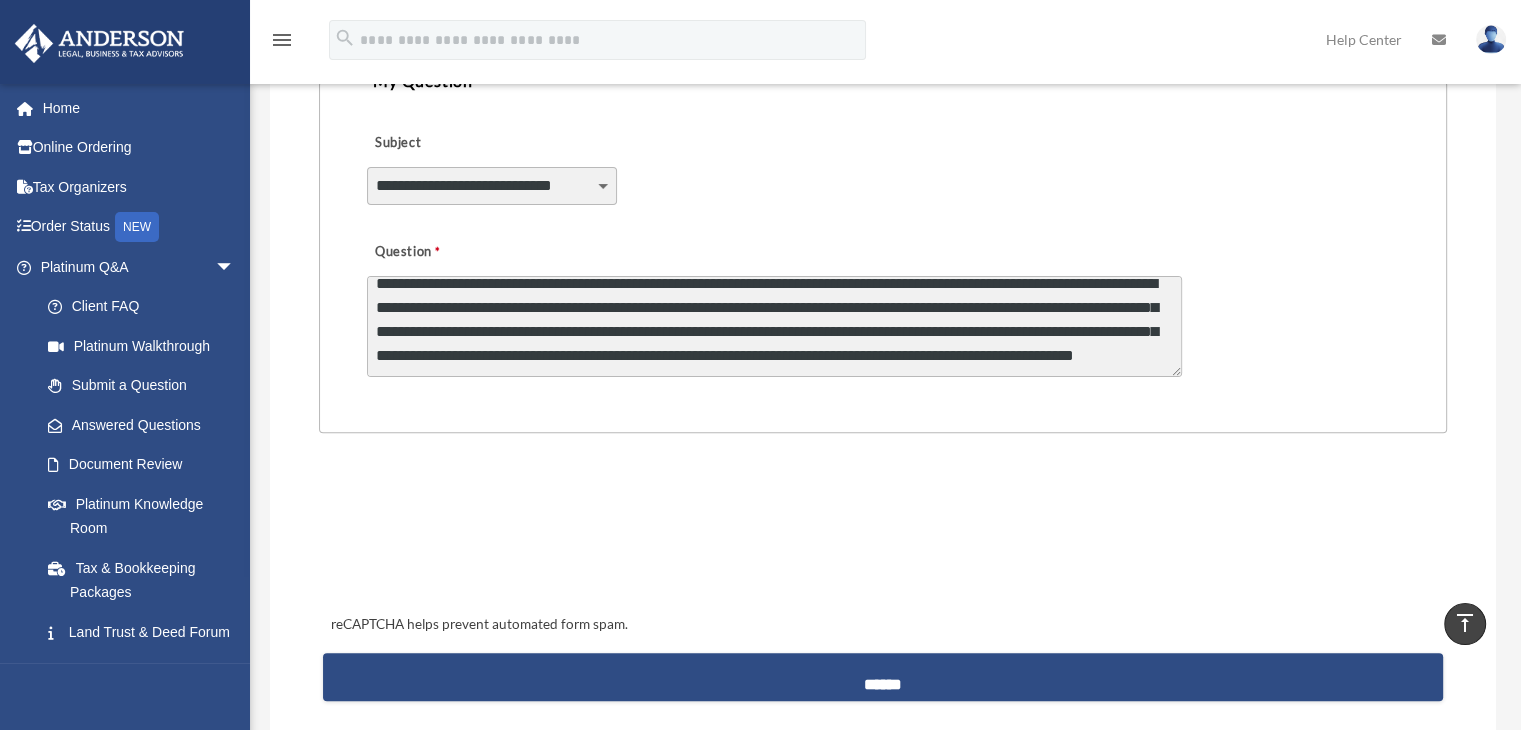 scroll, scrollTop: 50, scrollLeft: 0, axis: vertical 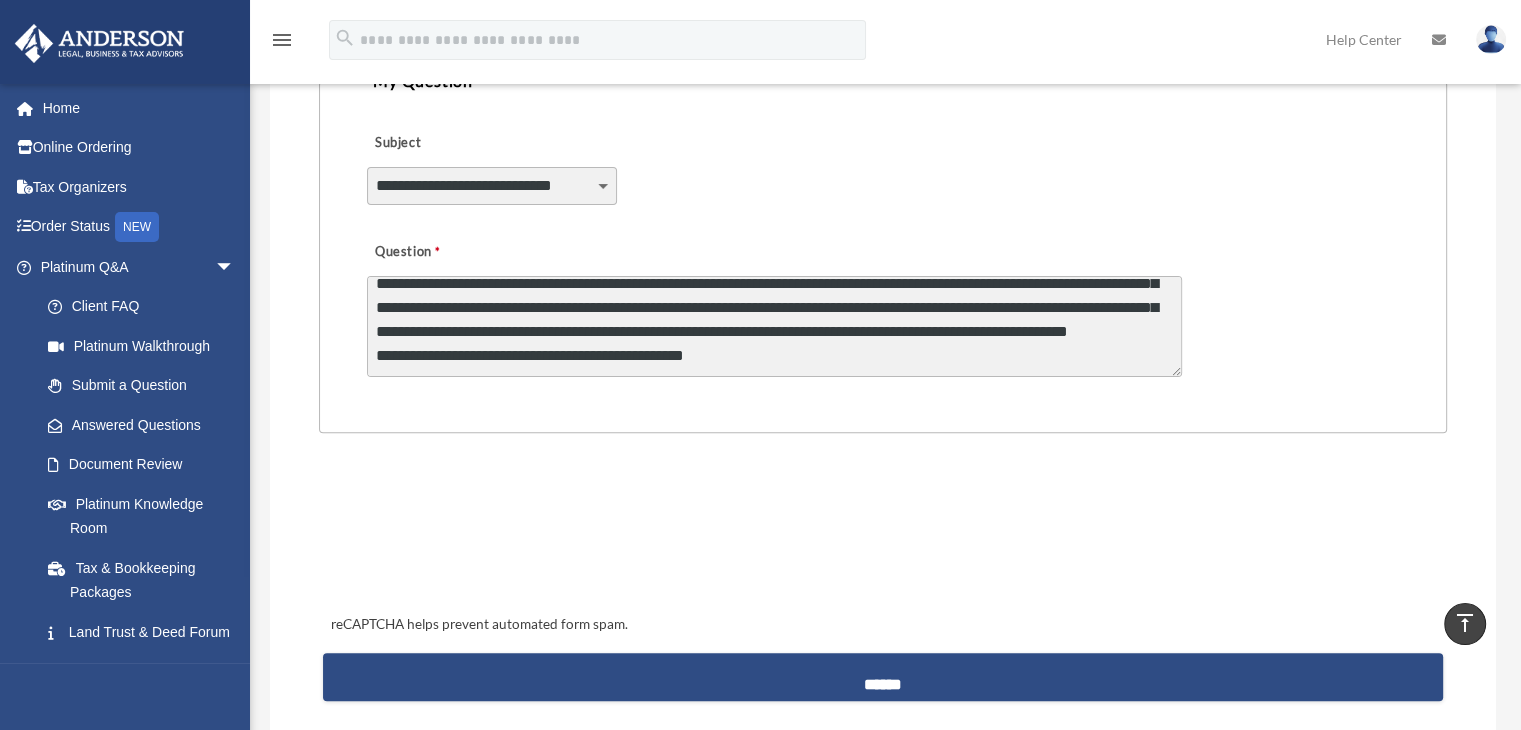 drag, startPoint x: 785, startPoint y: 364, endPoint x: 488, endPoint y: 356, distance: 297.10773 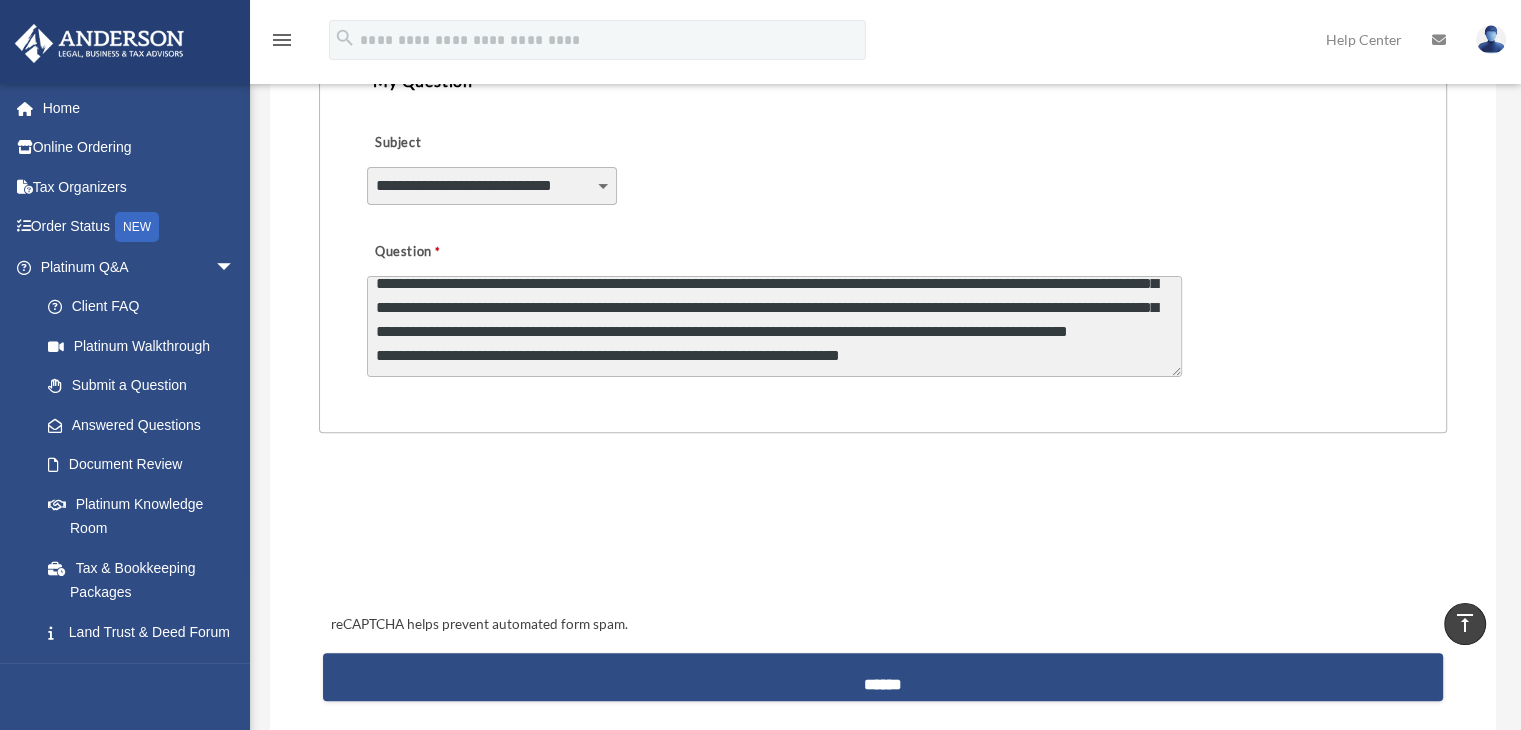 scroll, scrollTop: 74, scrollLeft: 0, axis: vertical 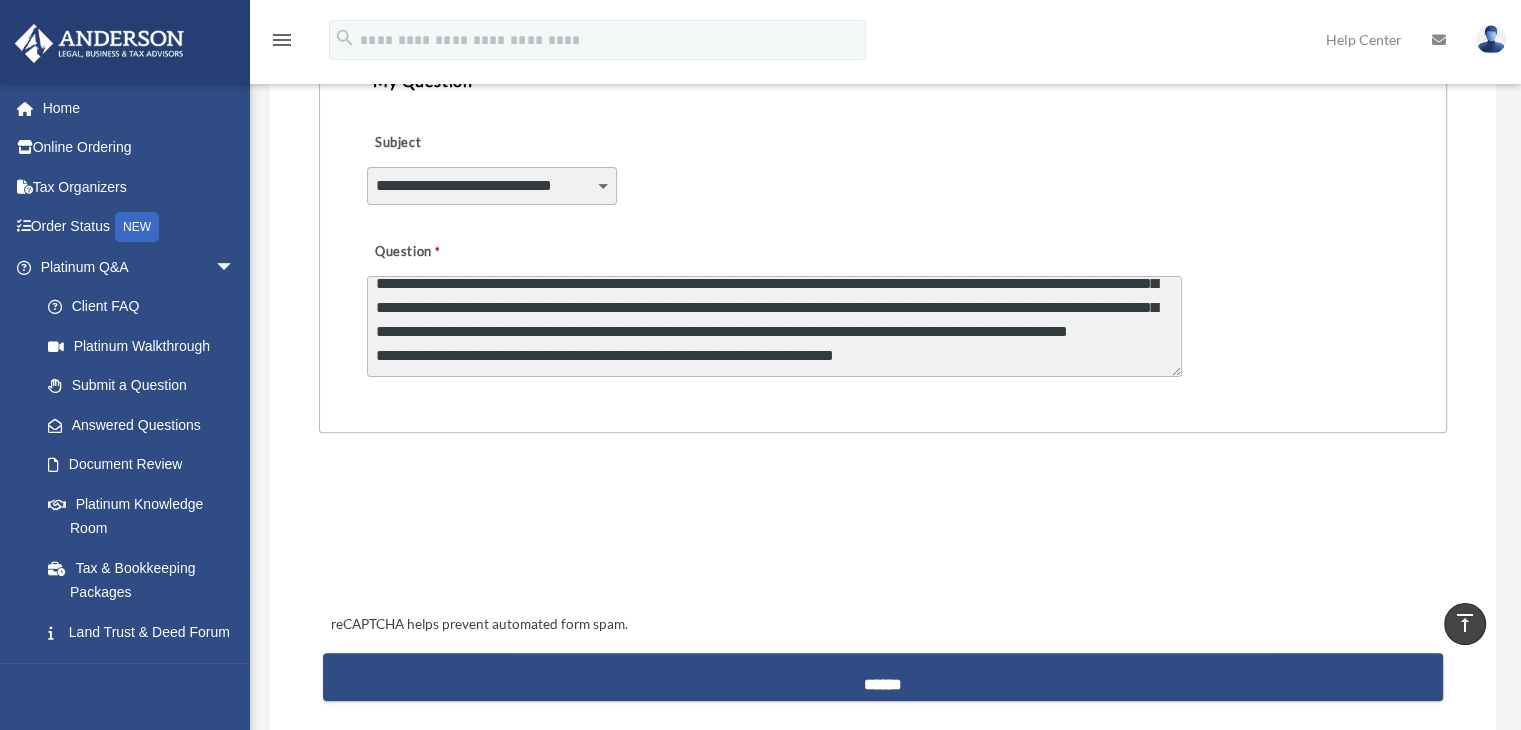 click on "**********" at bounding box center [774, 326] 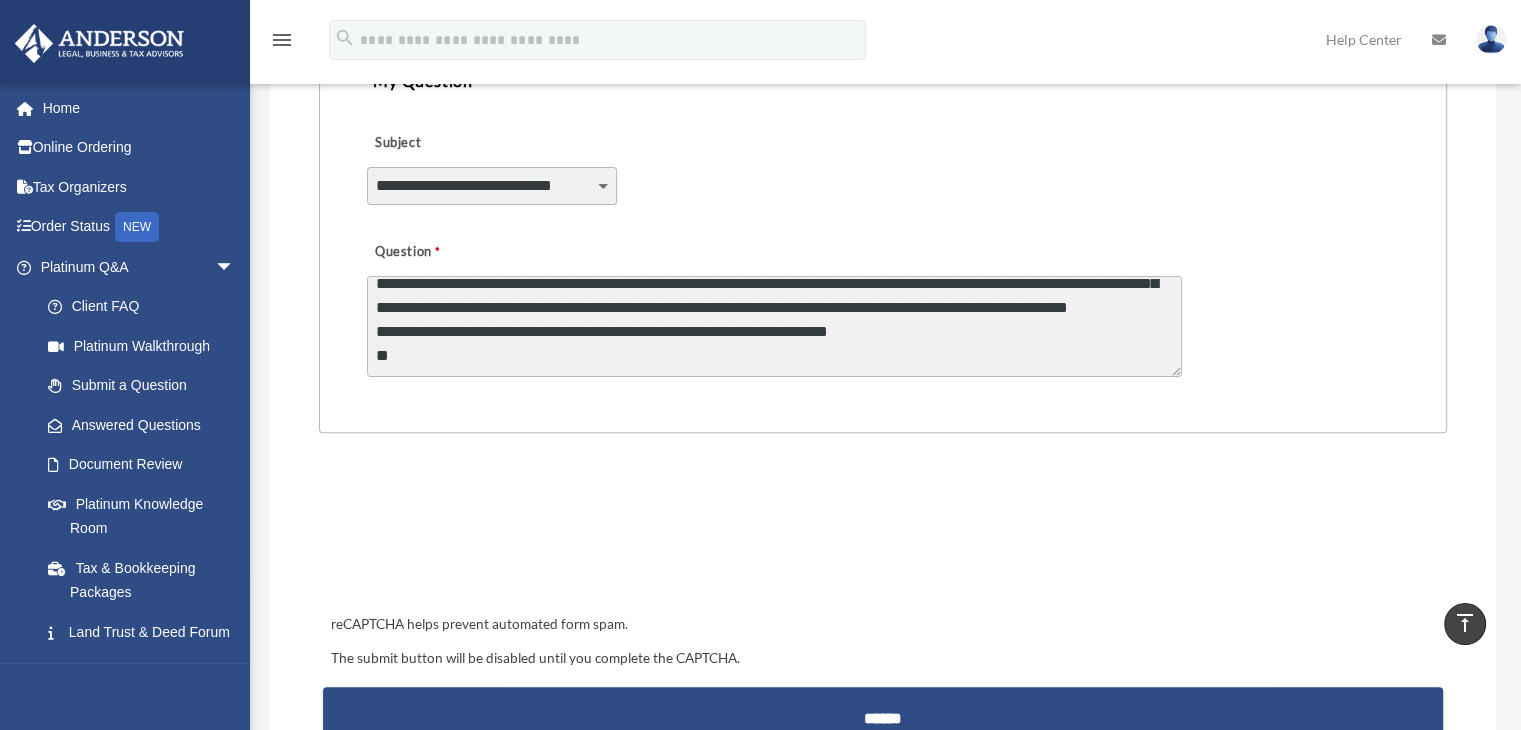 type on "**********" 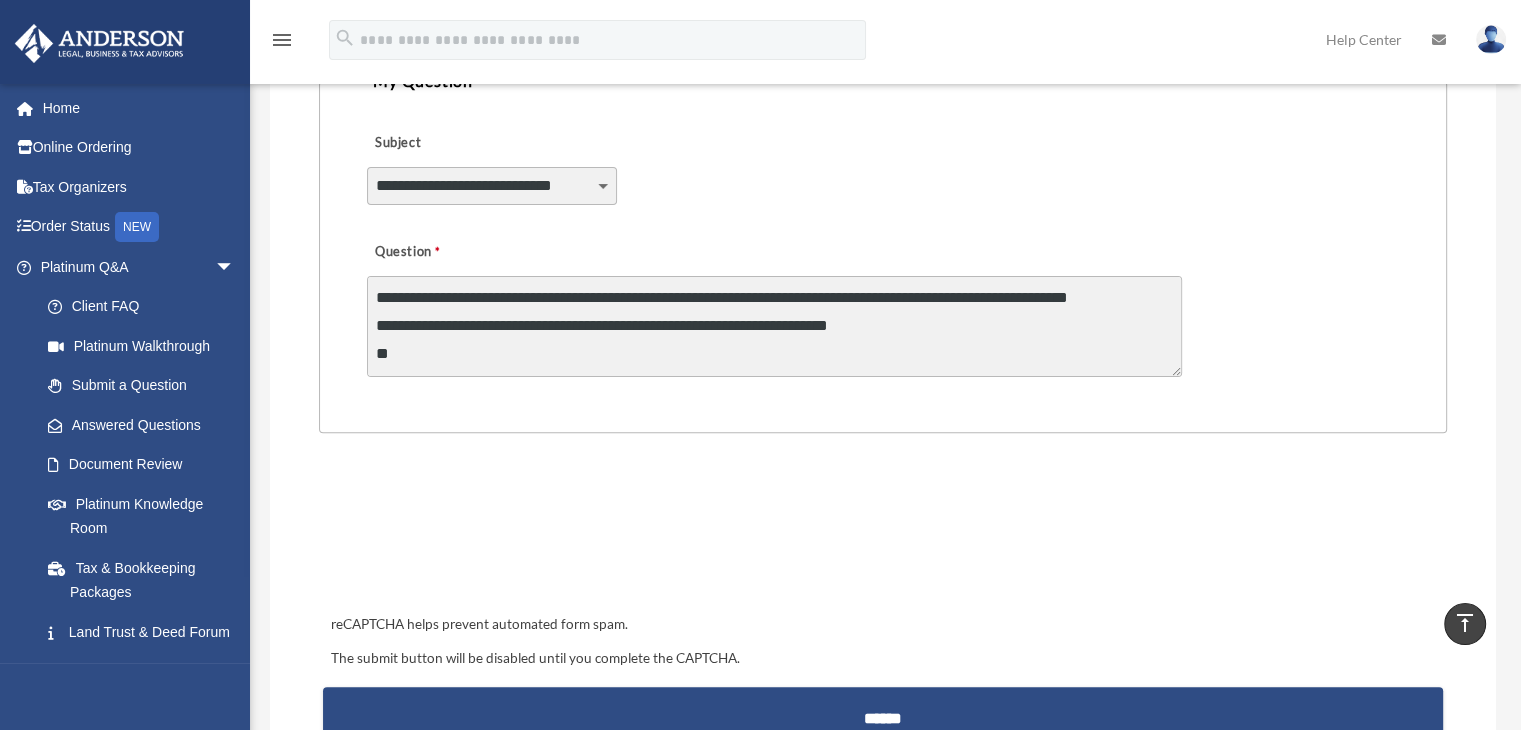 scroll, scrollTop: 76, scrollLeft: 0, axis: vertical 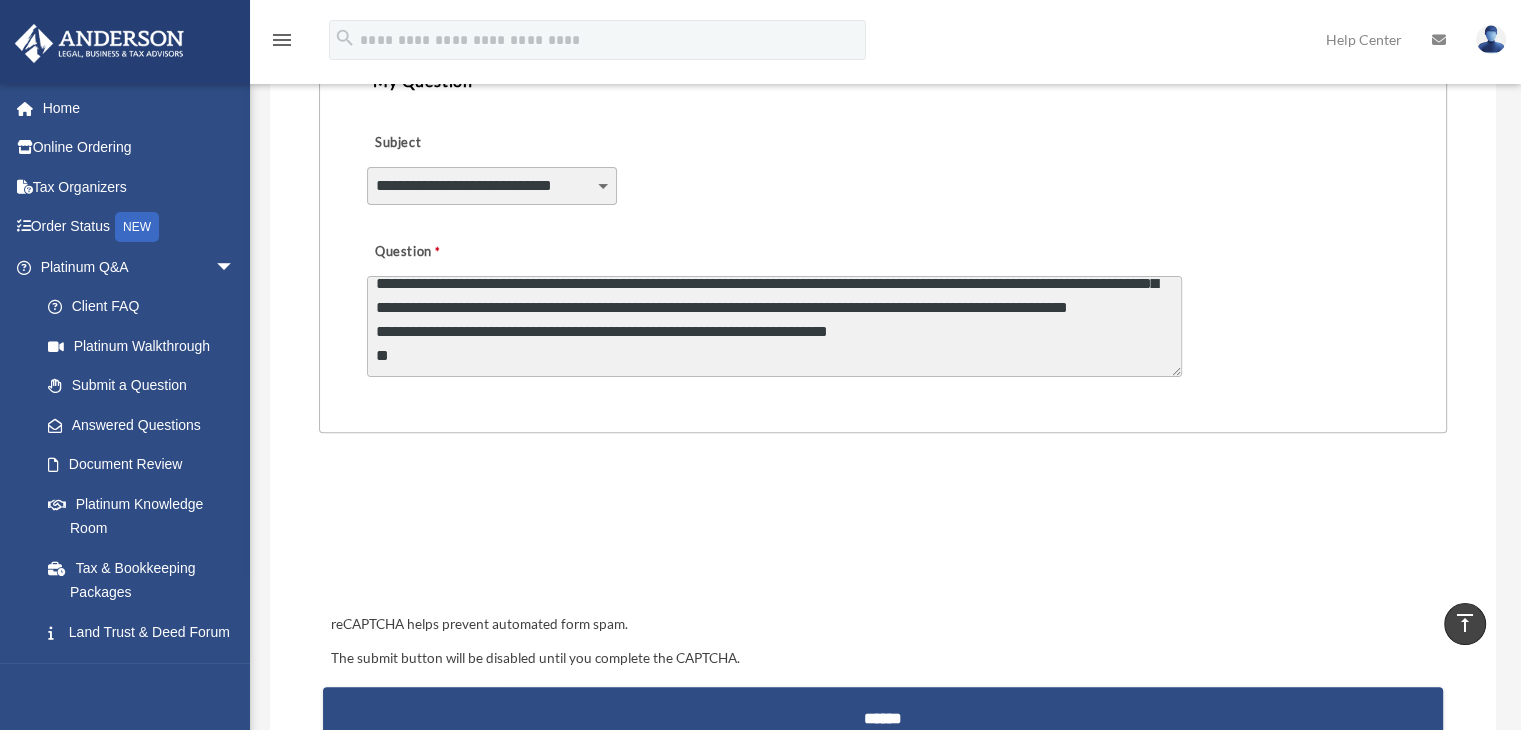 click on "**********" at bounding box center (774, 326) 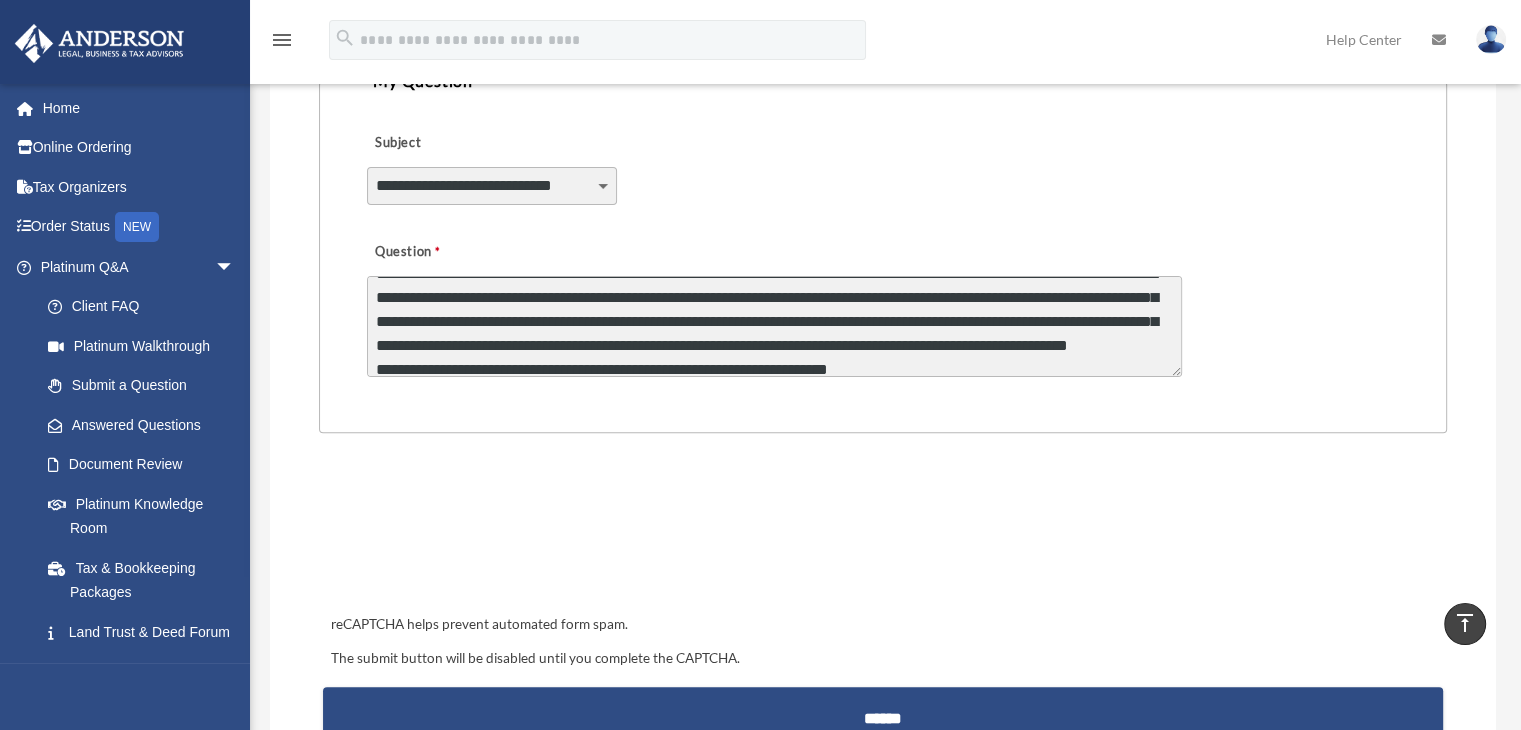 scroll, scrollTop: 0, scrollLeft: 0, axis: both 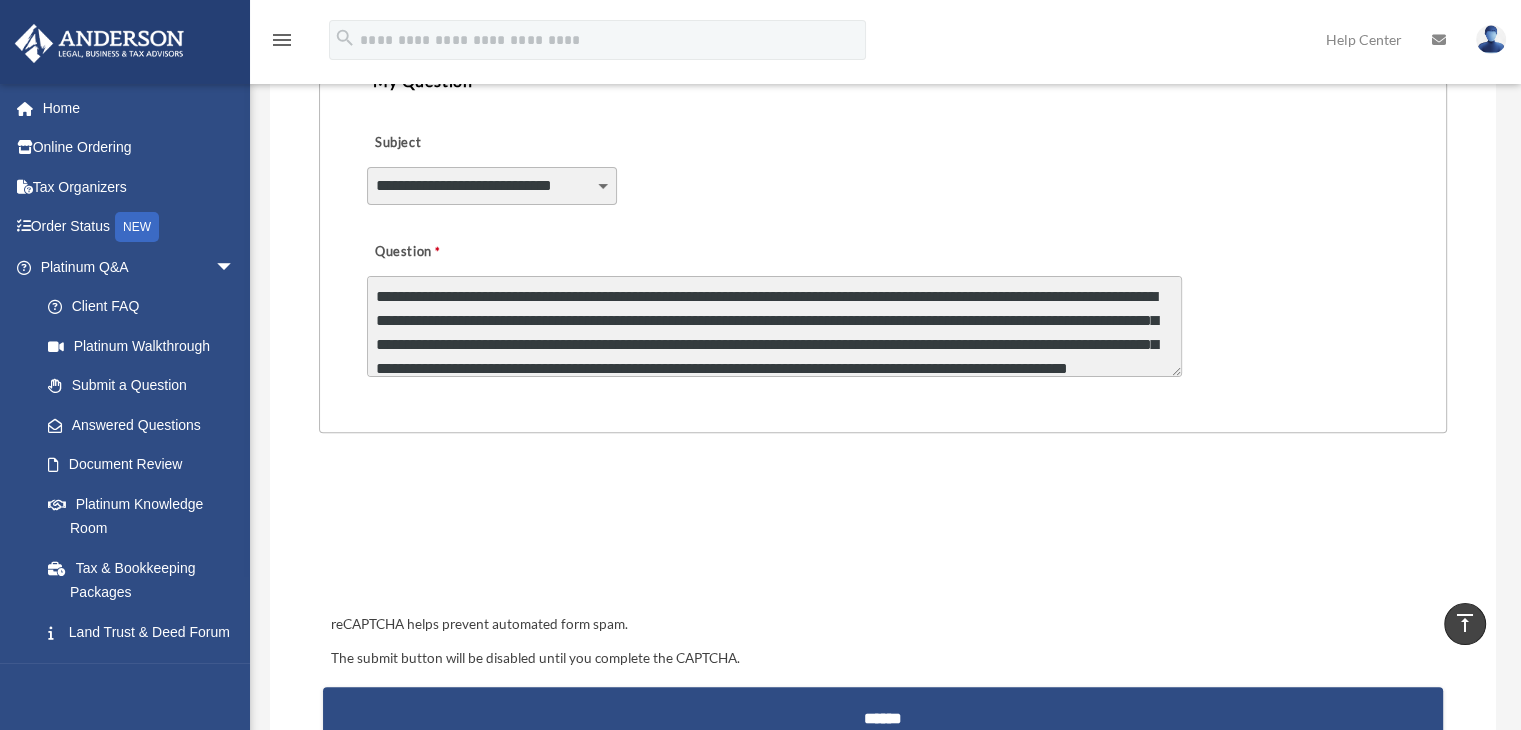 click on "**********" at bounding box center [774, 326] 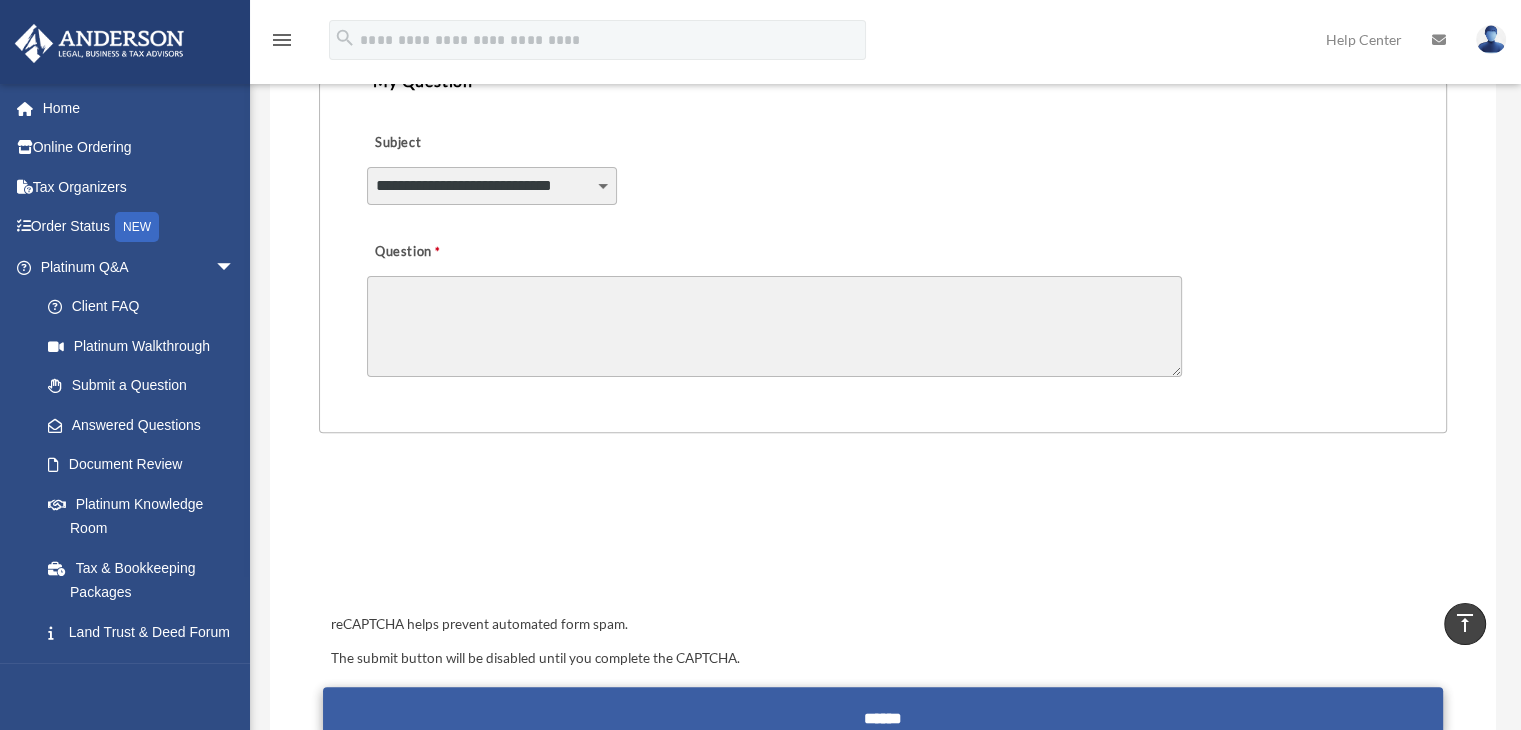 type 